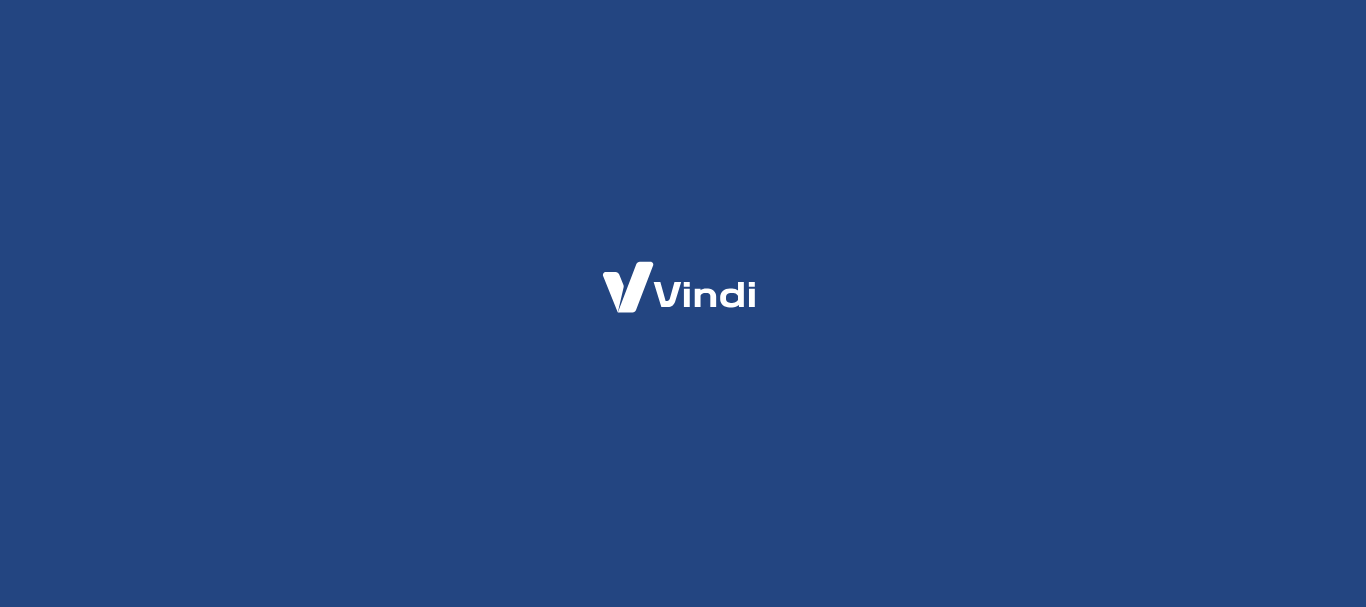 scroll, scrollTop: 0, scrollLeft: 0, axis: both 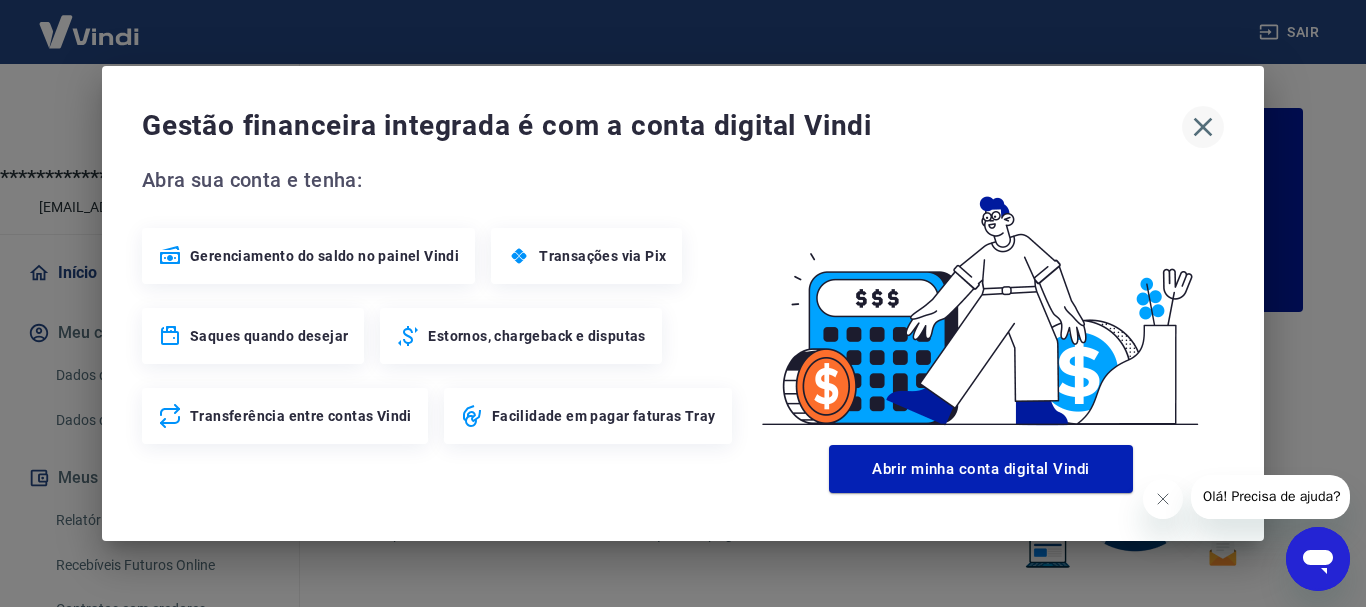 click 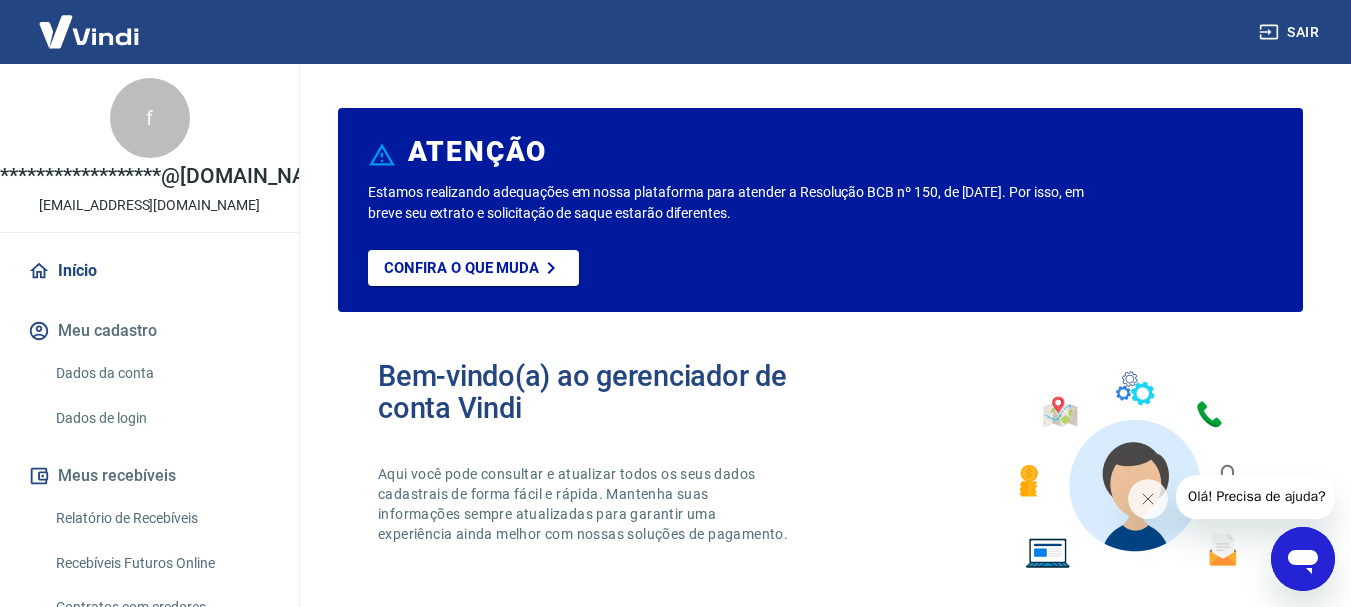 scroll, scrollTop: 0, scrollLeft: 0, axis: both 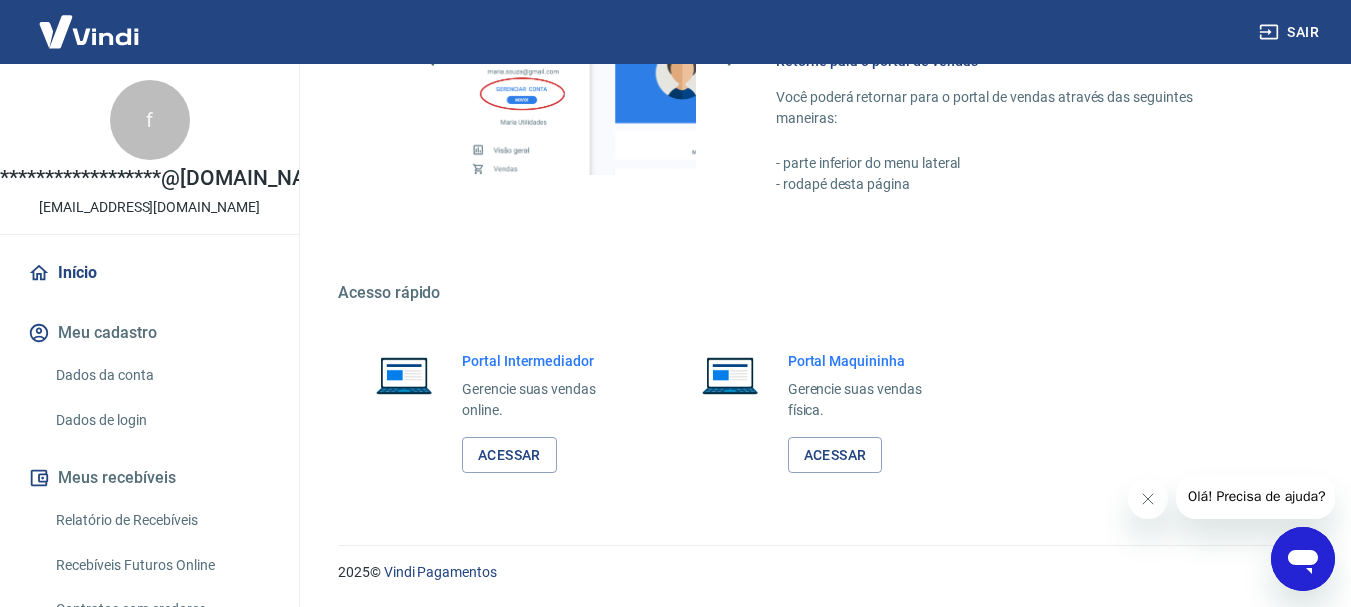 click on "Dados da conta" at bounding box center (161, 375) 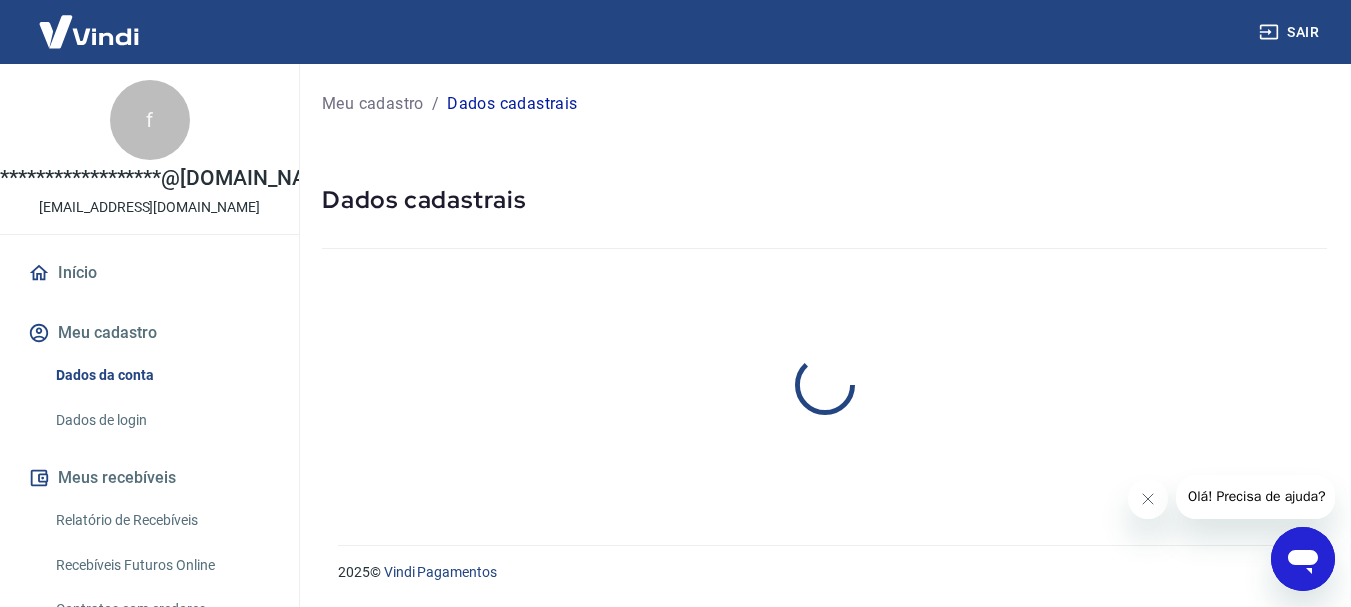 scroll, scrollTop: 0, scrollLeft: 0, axis: both 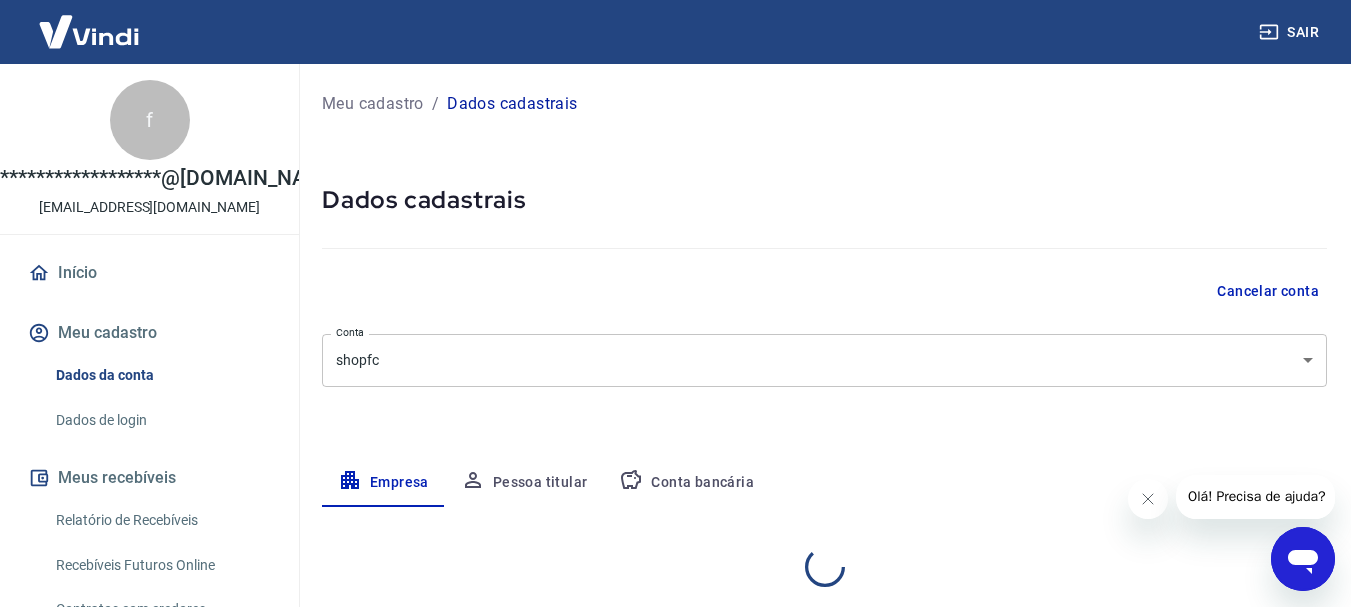 select on "PR" 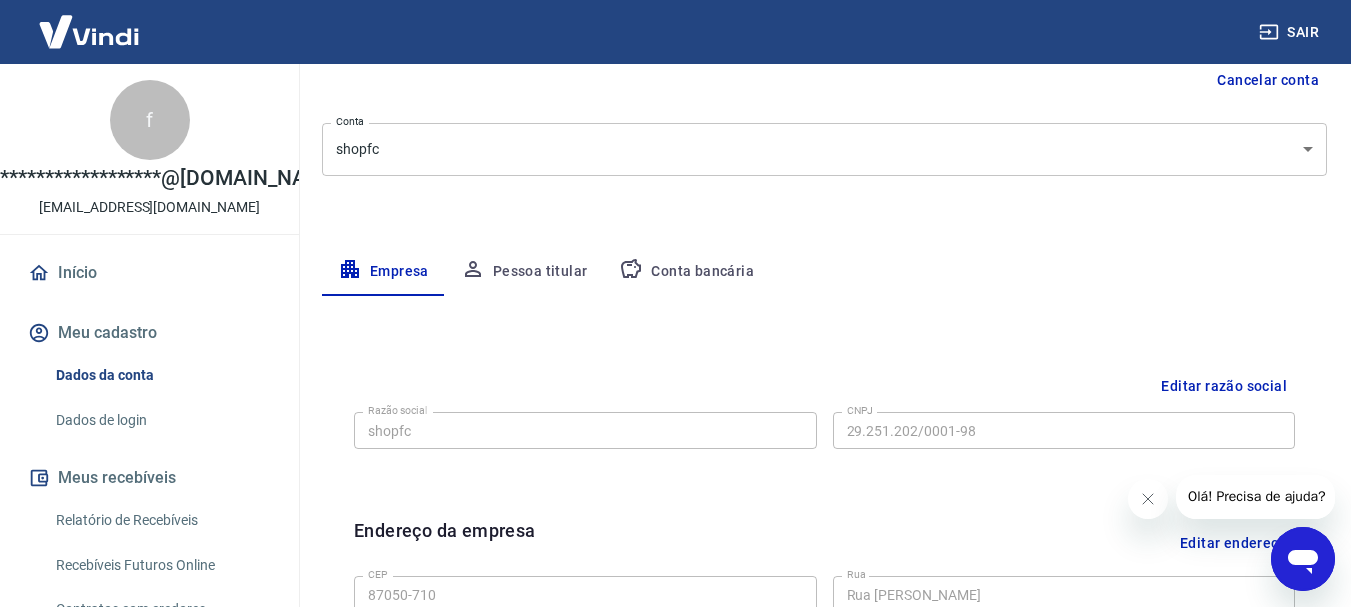scroll, scrollTop: 35, scrollLeft: 0, axis: vertical 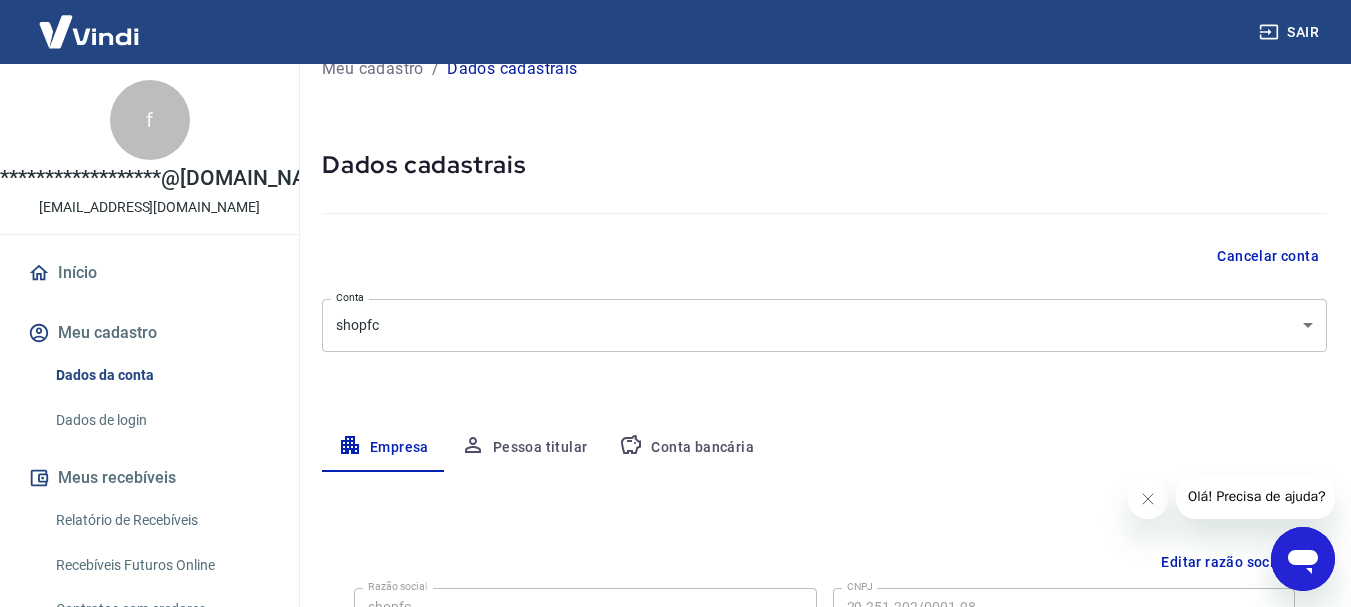 click on "Conta bancária" at bounding box center [686, 448] 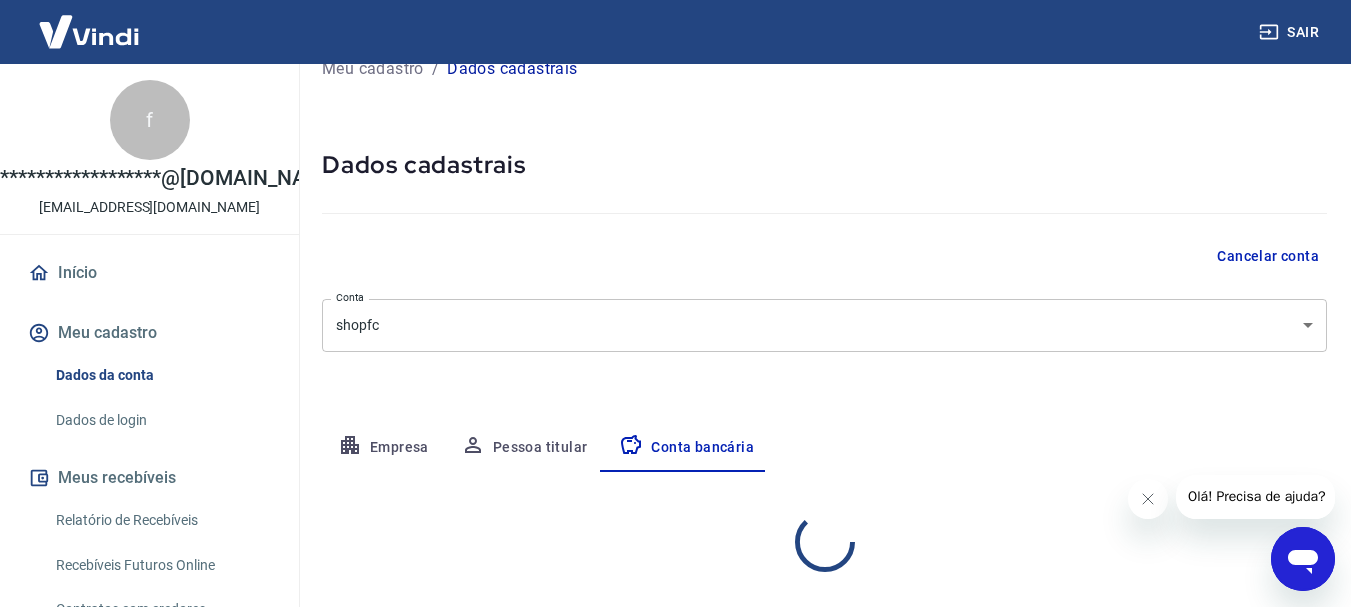 select on "1" 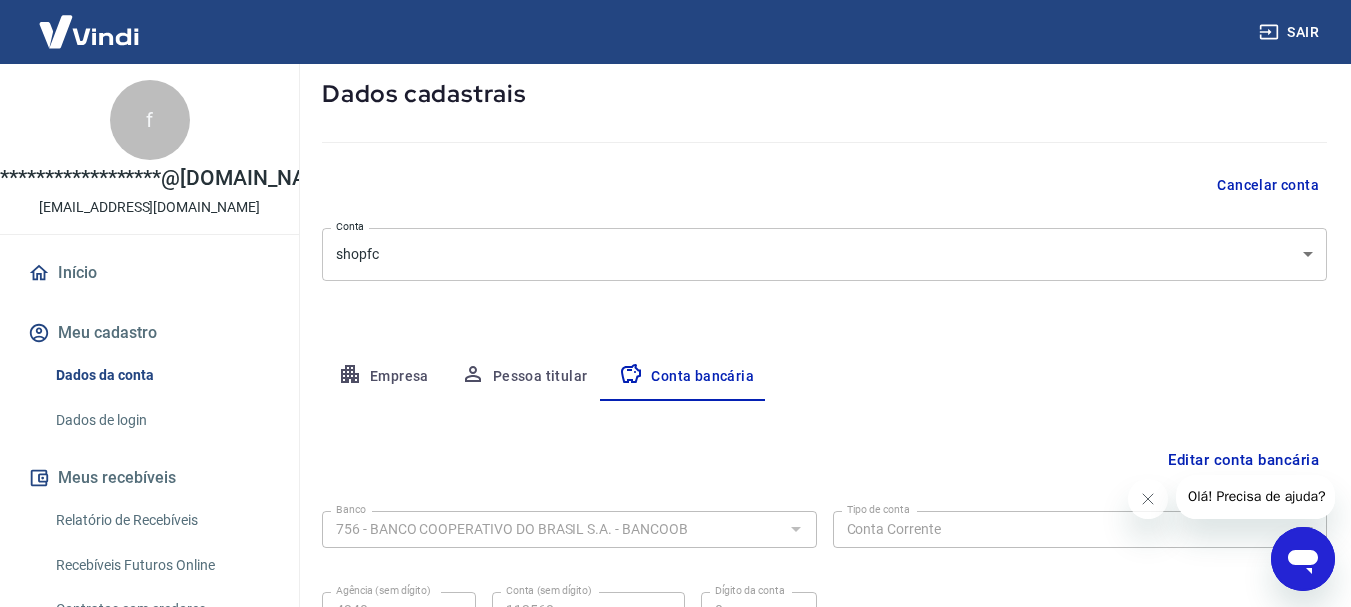 scroll, scrollTop: 104, scrollLeft: 0, axis: vertical 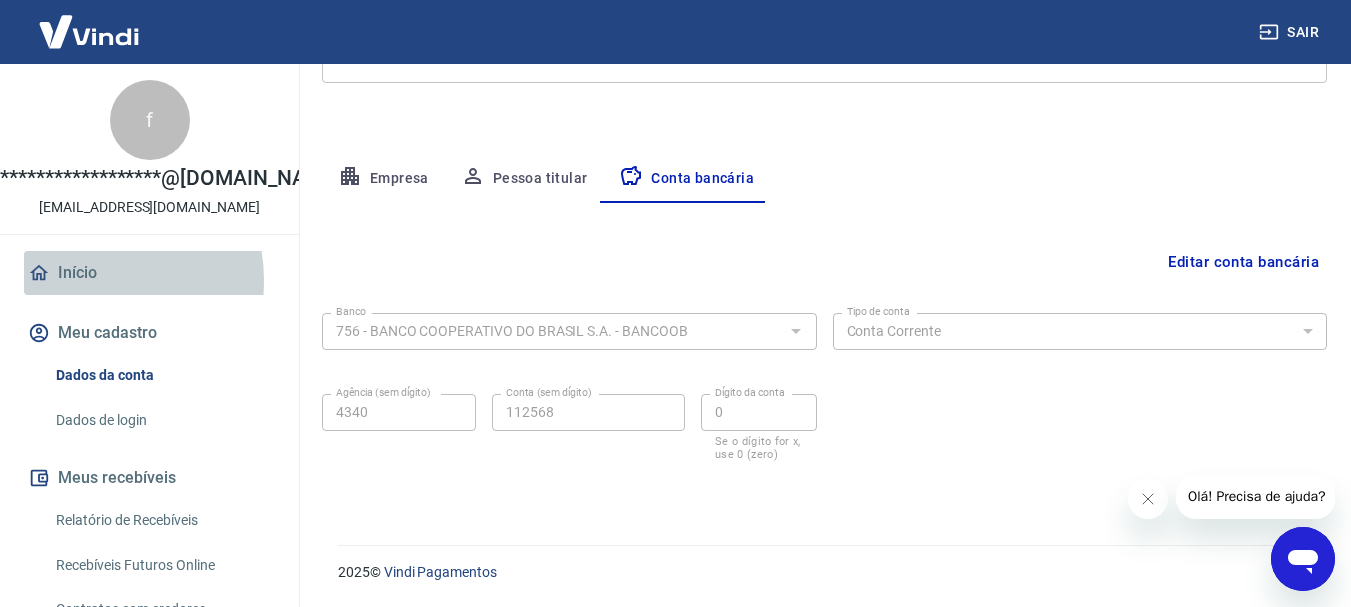 click on "Início" at bounding box center [149, 273] 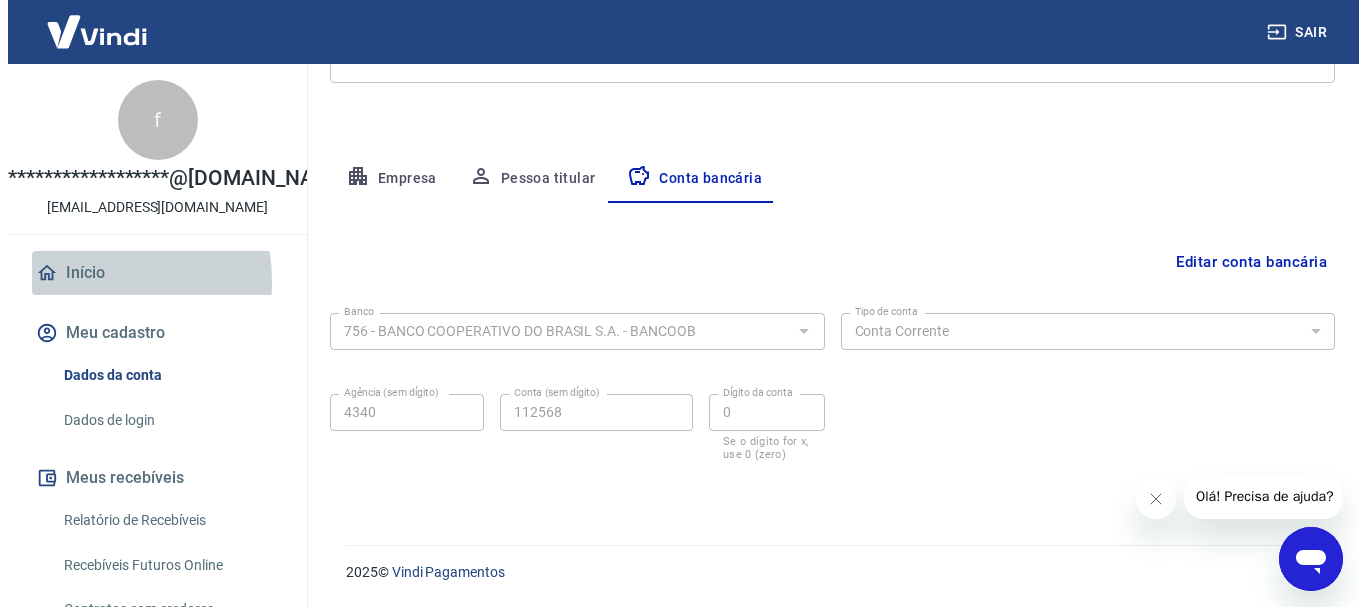 scroll, scrollTop: 1241, scrollLeft: 0, axis: vertical 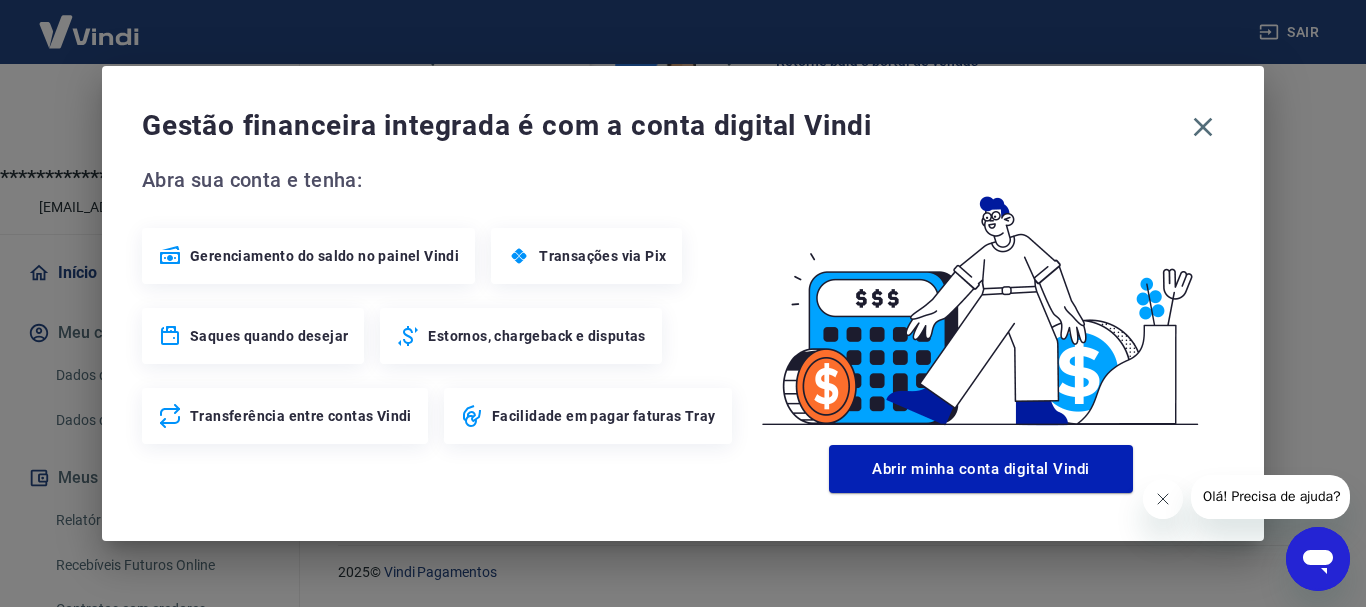 click 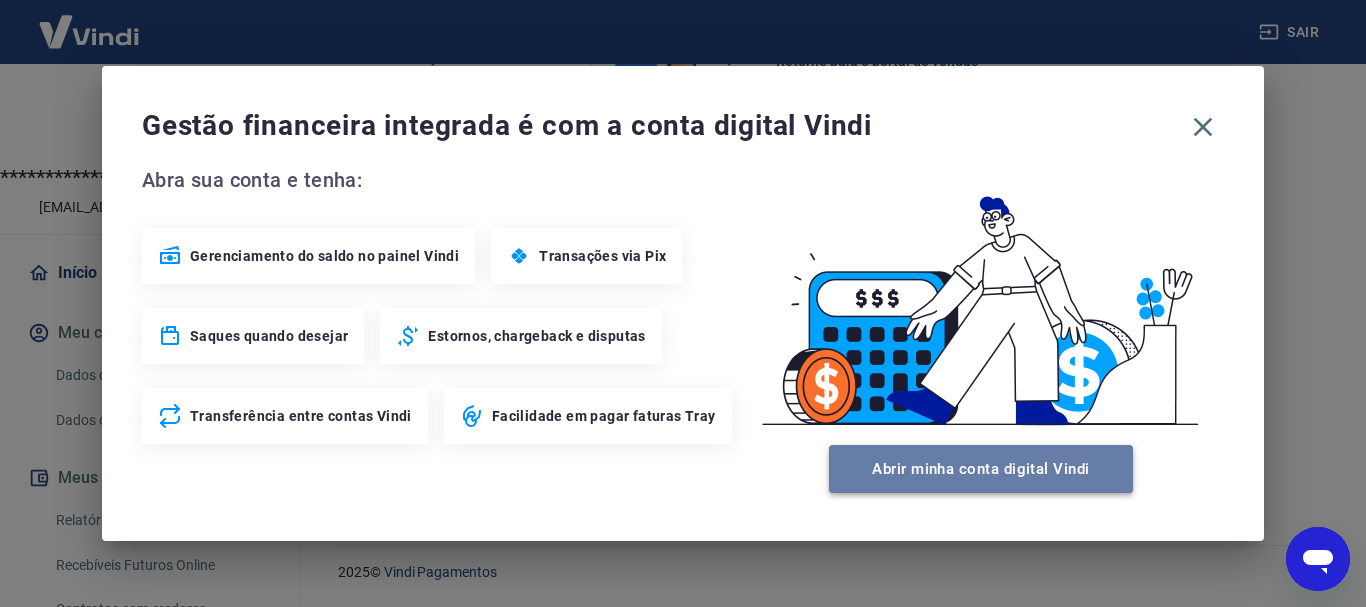 click on "Abrir minha conta digital Vindi" at bounding box center (981, 469) 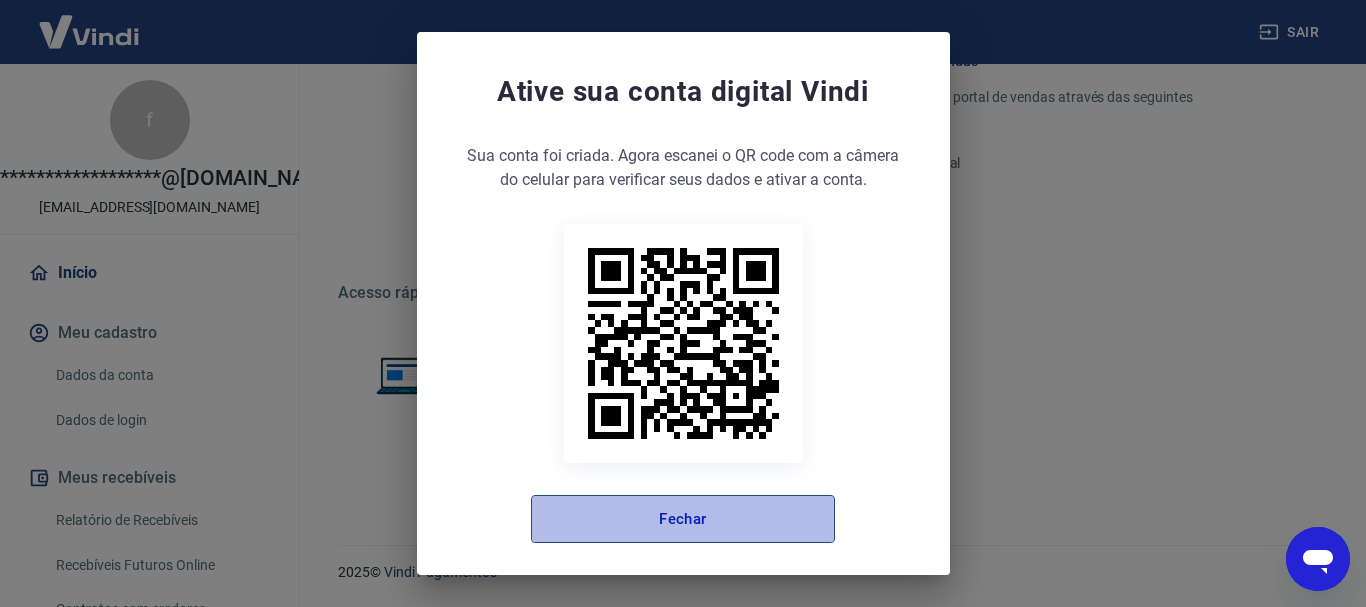 click on "Fechar" at bounding box center [683, 519] 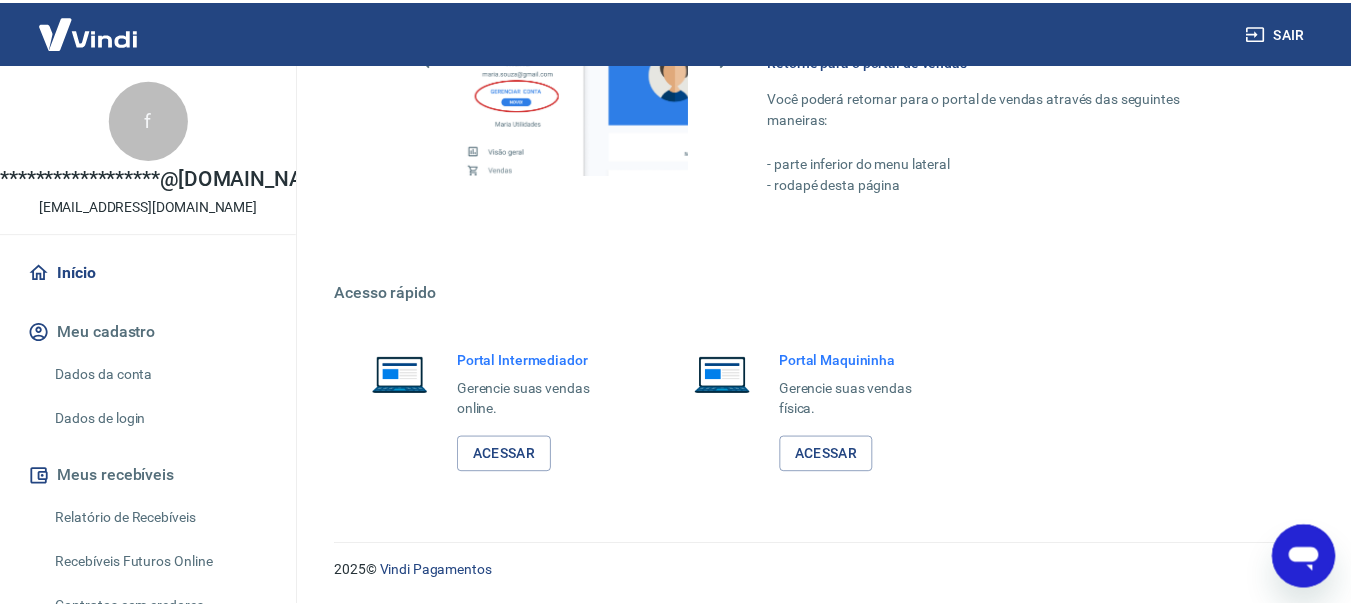 scroll, scrollTop: 1220, scrollLeft: 0, axis: vertical 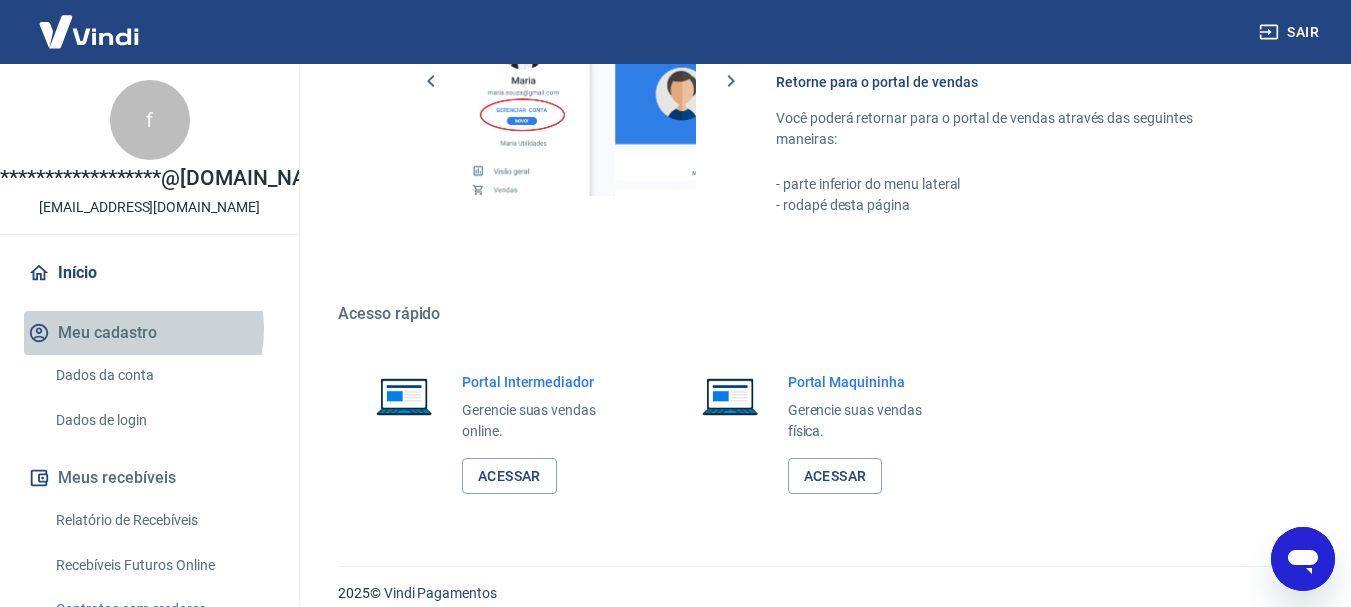 click on "Meu cadastro" at bounding box center (149, 333) 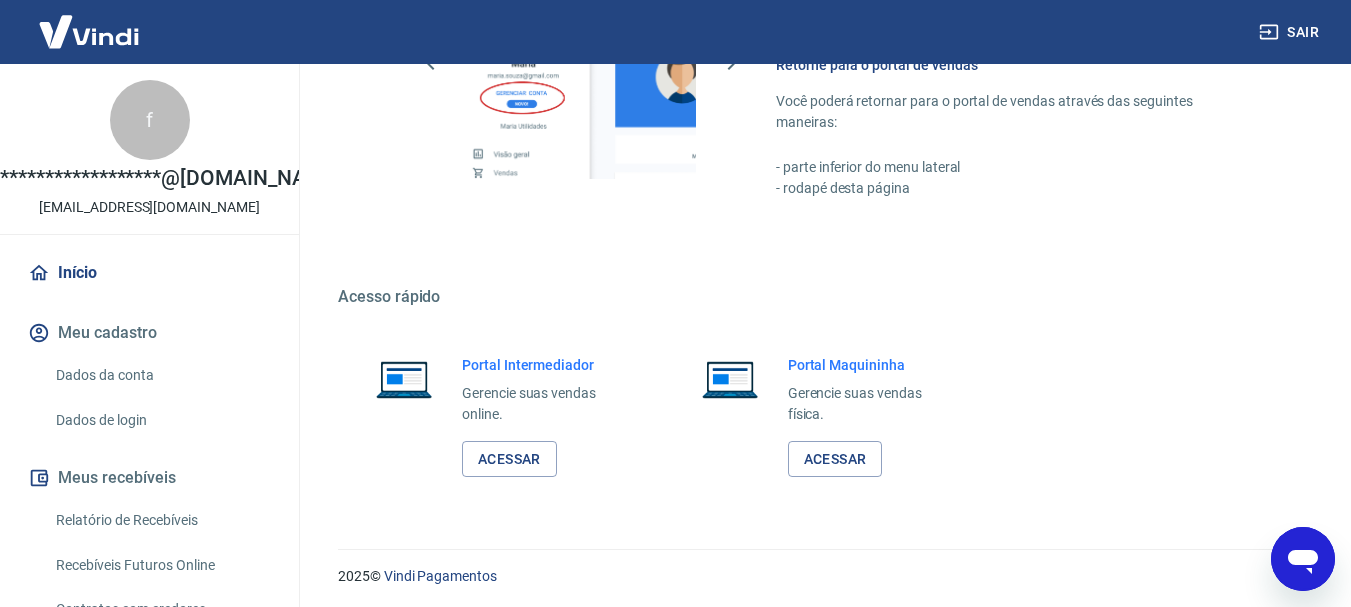 scroll, scrollTop: 1241, scrollLeft: 0, axis: vertical 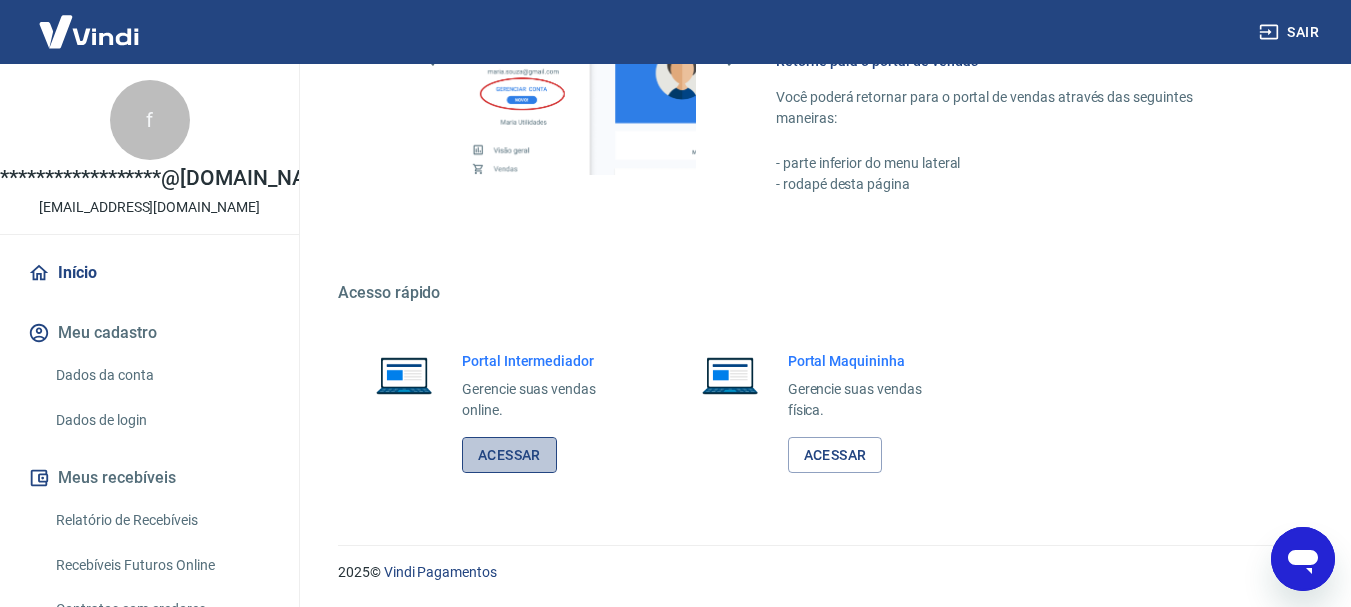 click on "Acessar" at bounding box center (509, 455) 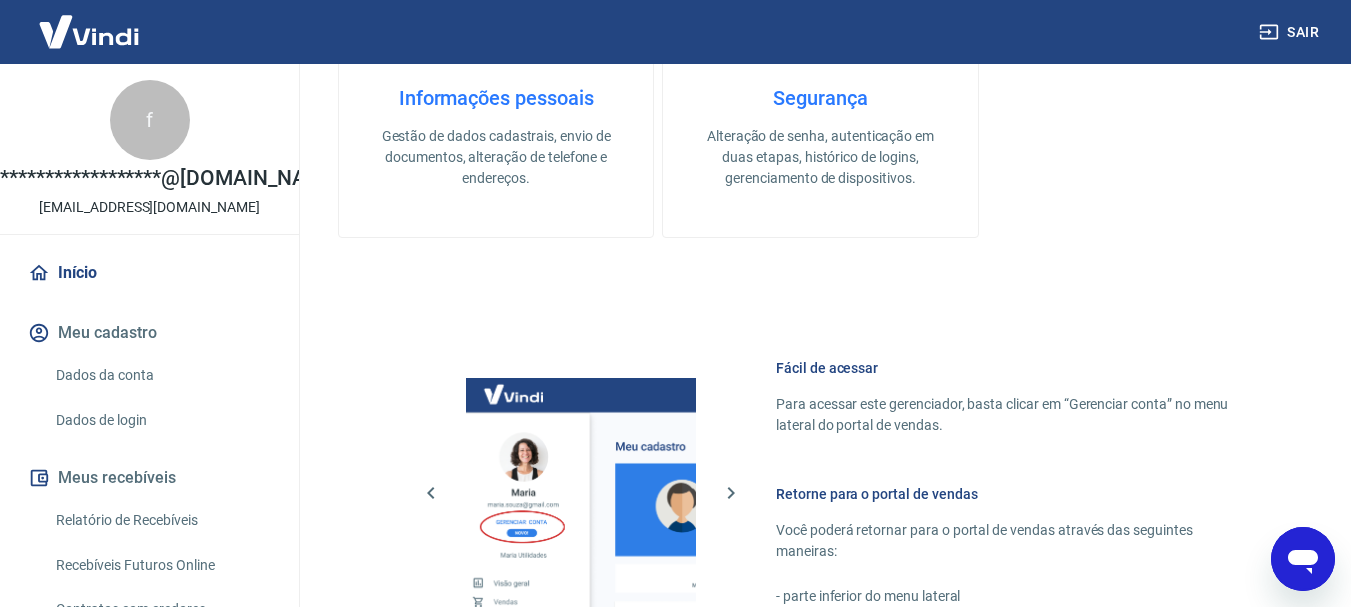 scroll, scrollTop: 641, scrollLeft: 0, axis: vertical 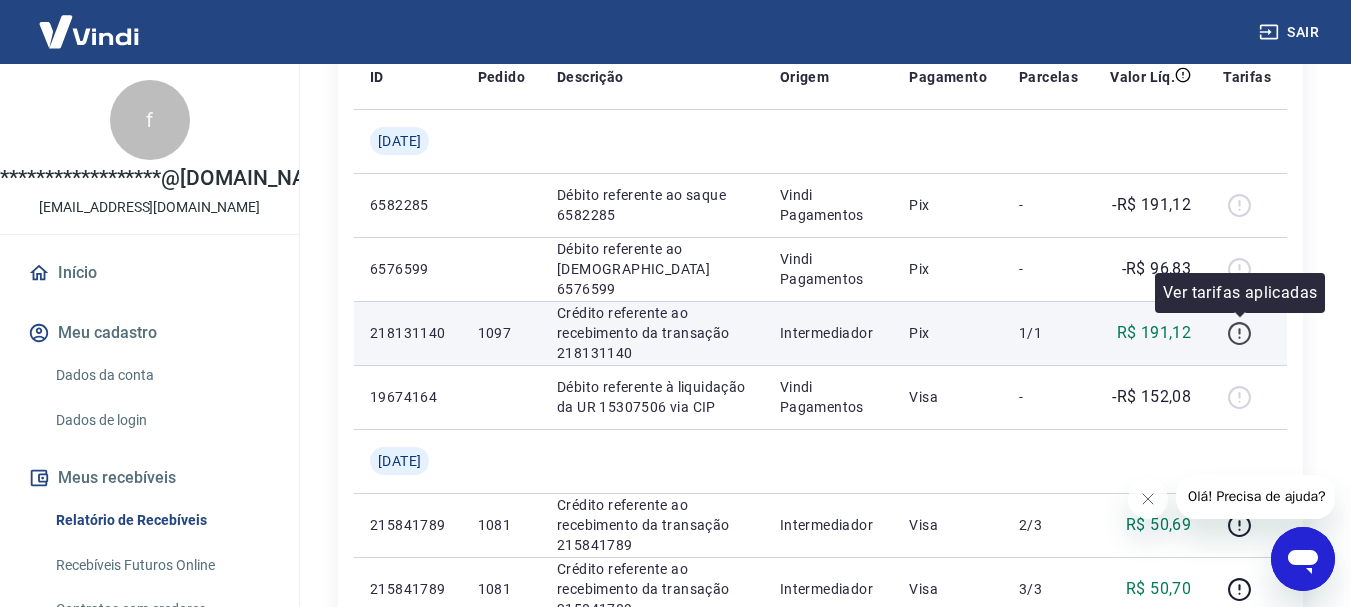click 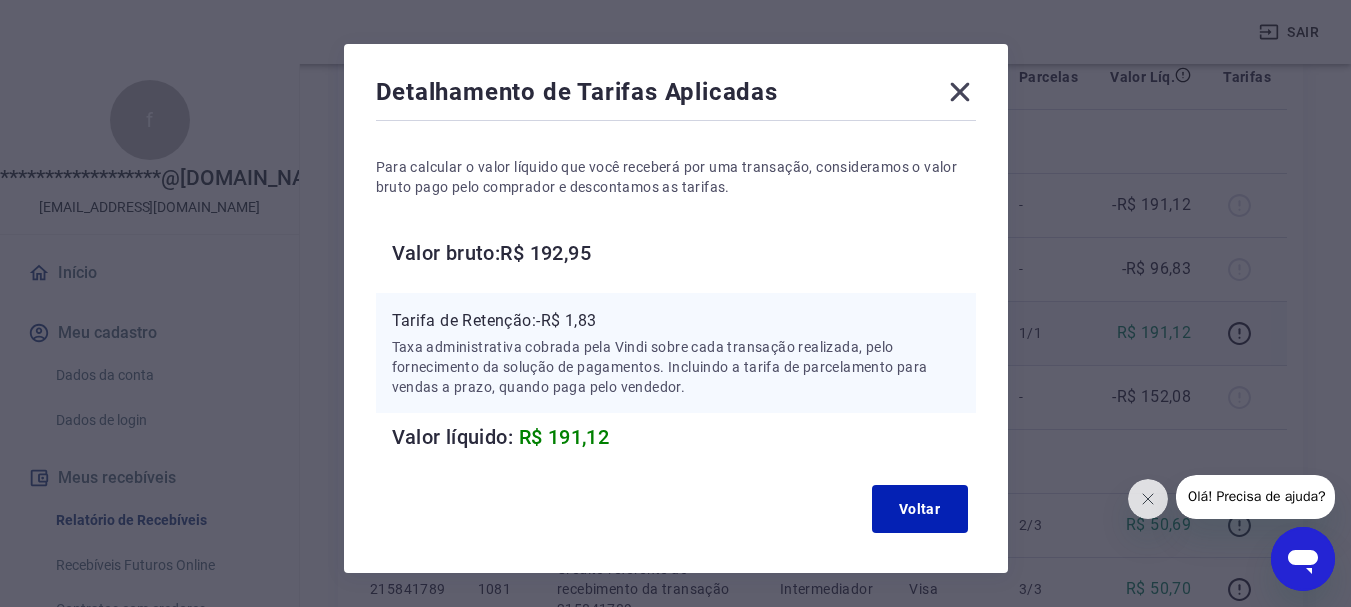 scroll, scrollTop: 100, scrollLeft: 0, axis: vertical 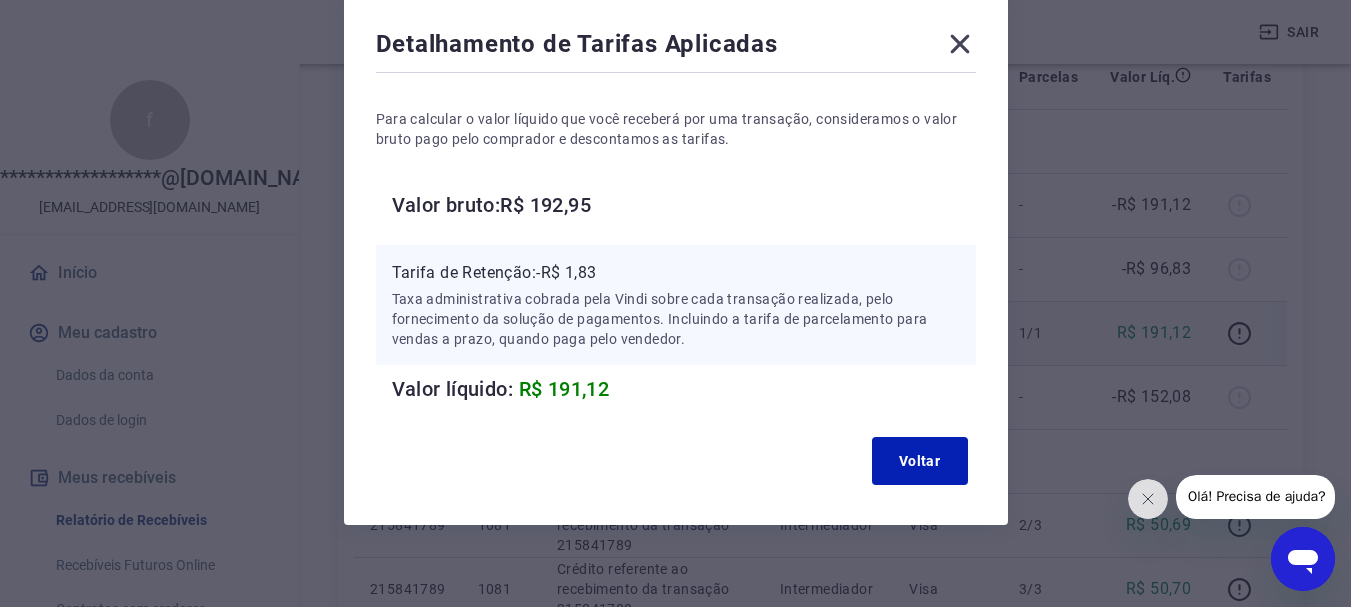 click 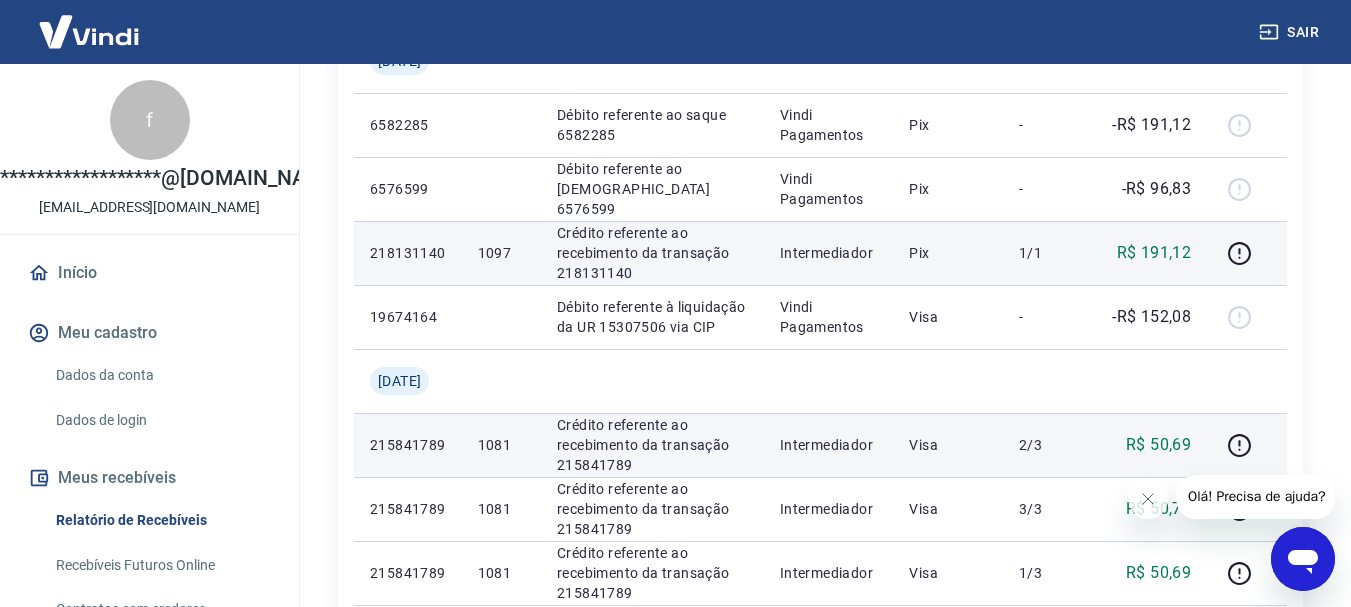 scroll, scrollTop: 500, scrollLeft: 0, axis: vertical 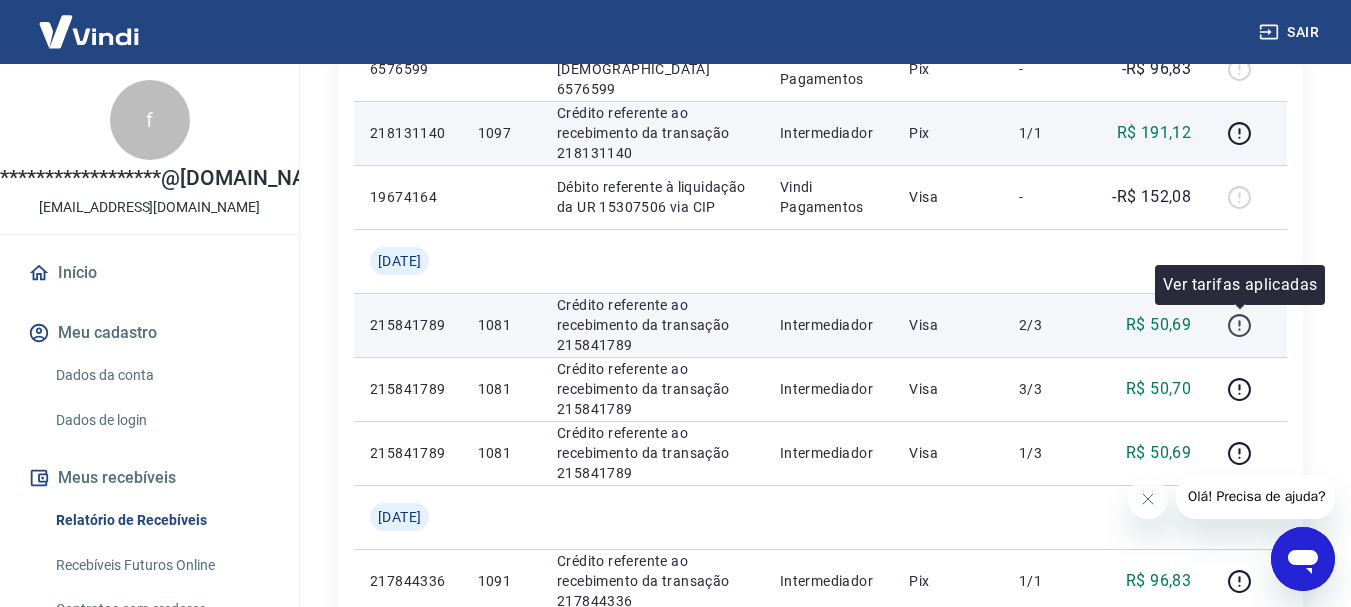 click 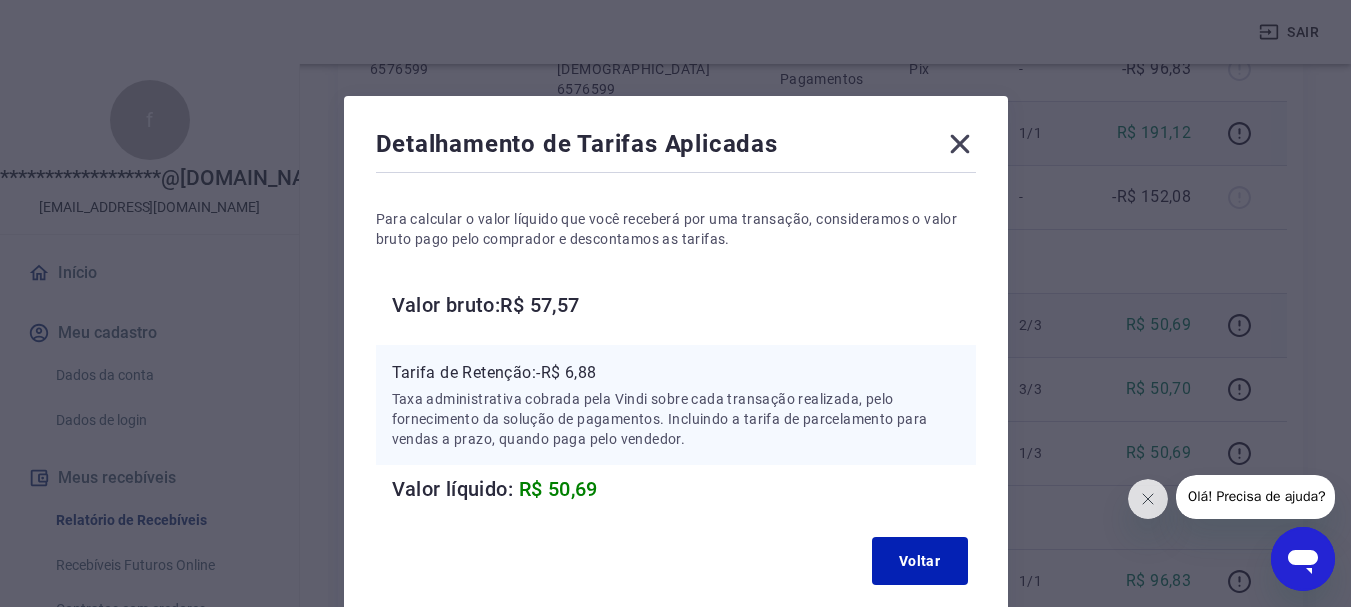 click 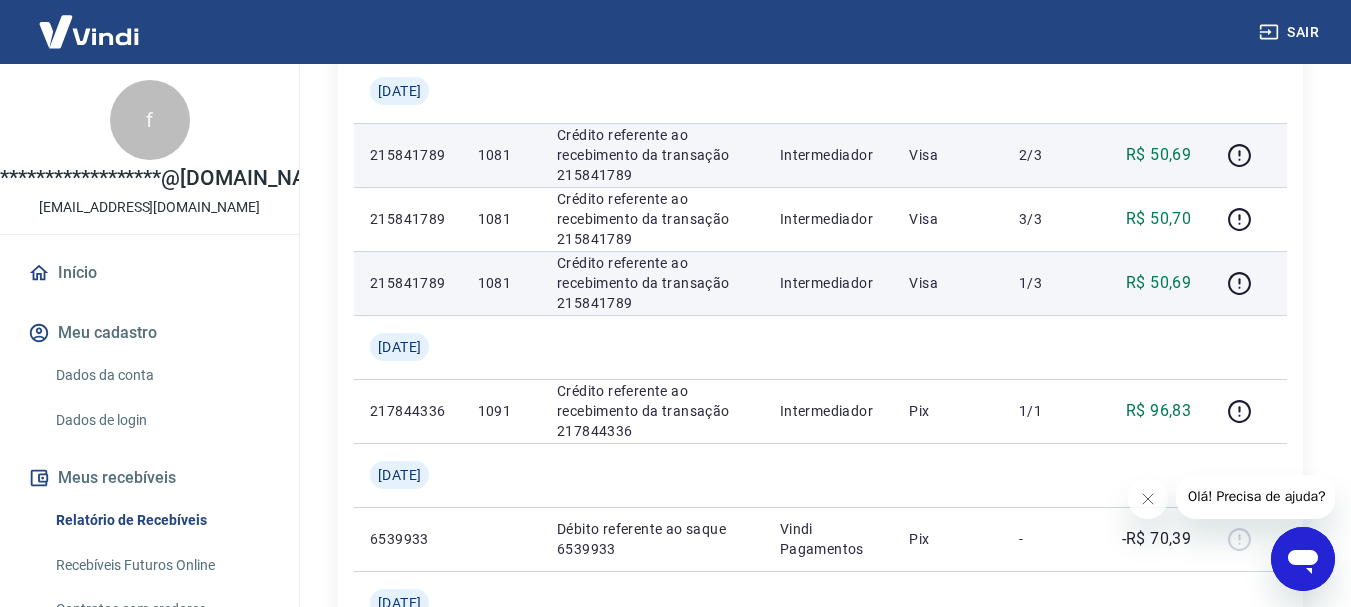scroll, scrollTop: 800, scrollLeft: 0, axis: vertical 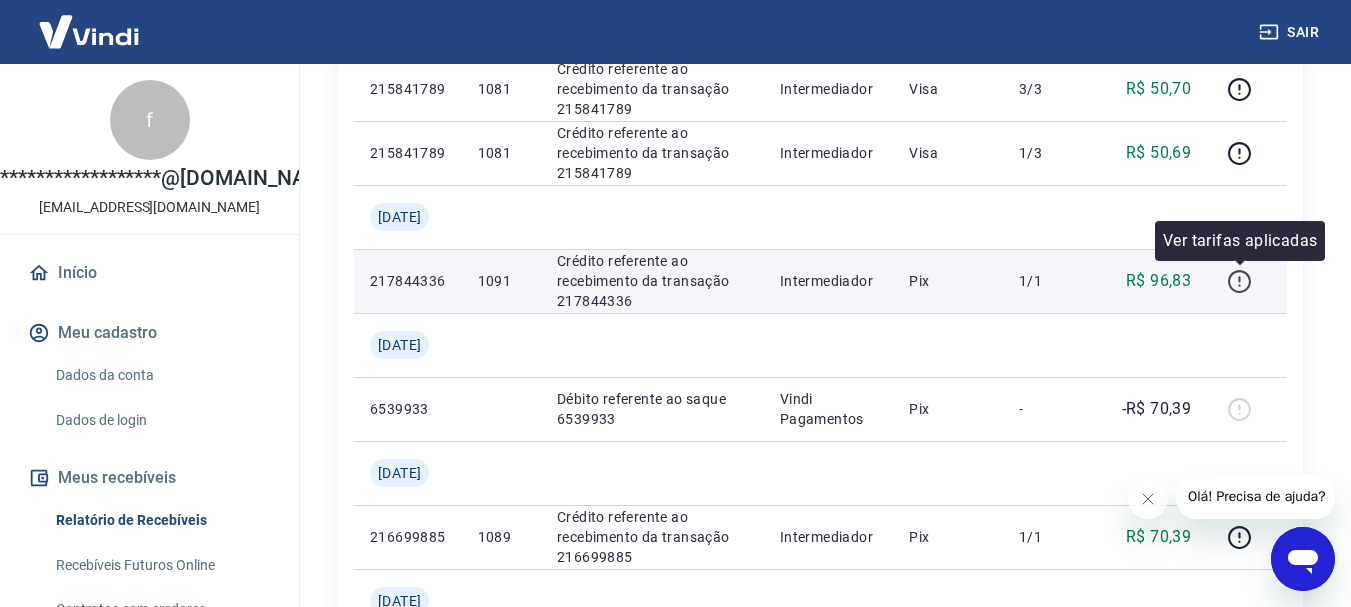 click 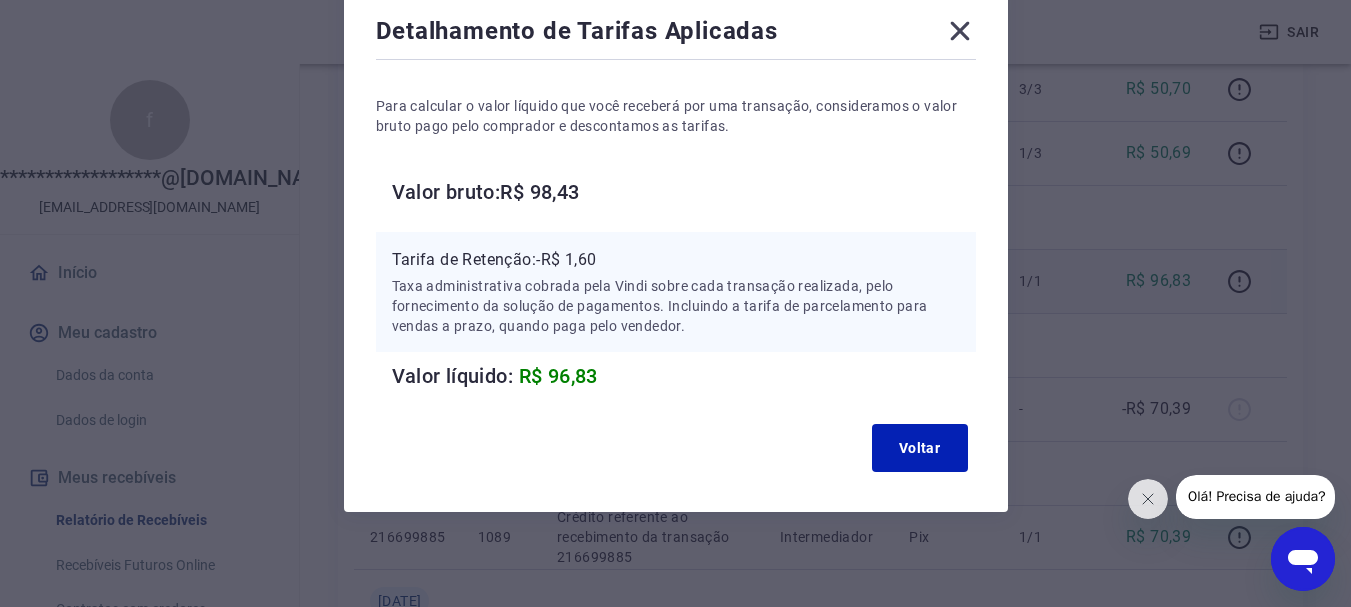 scroll, scrollTop: 114, scrollLeft: 0, axis: vertical 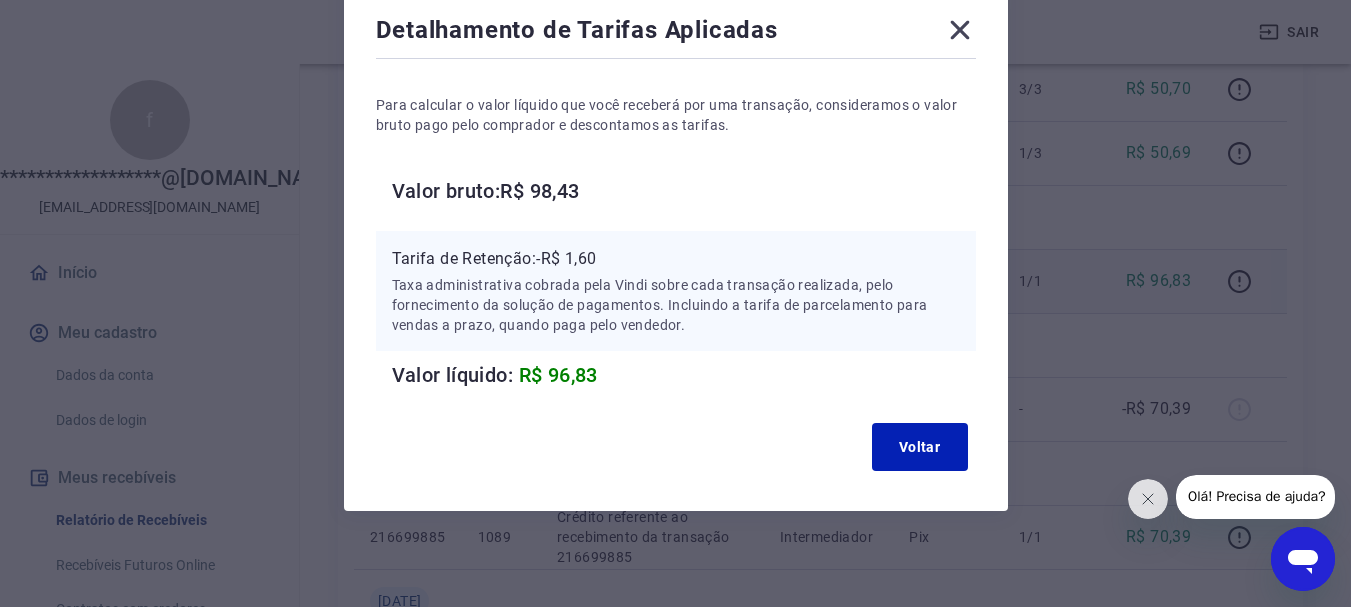 click 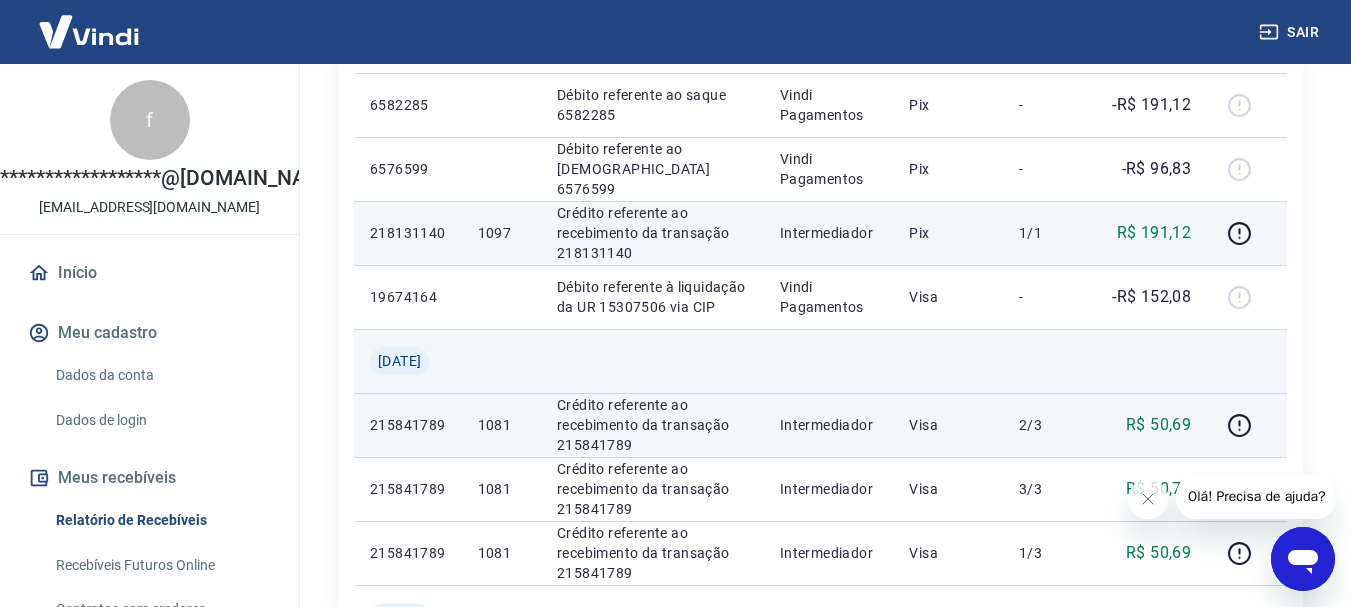 scroll, scrollTop: 300, scrollLeft: 0, axis: vertical 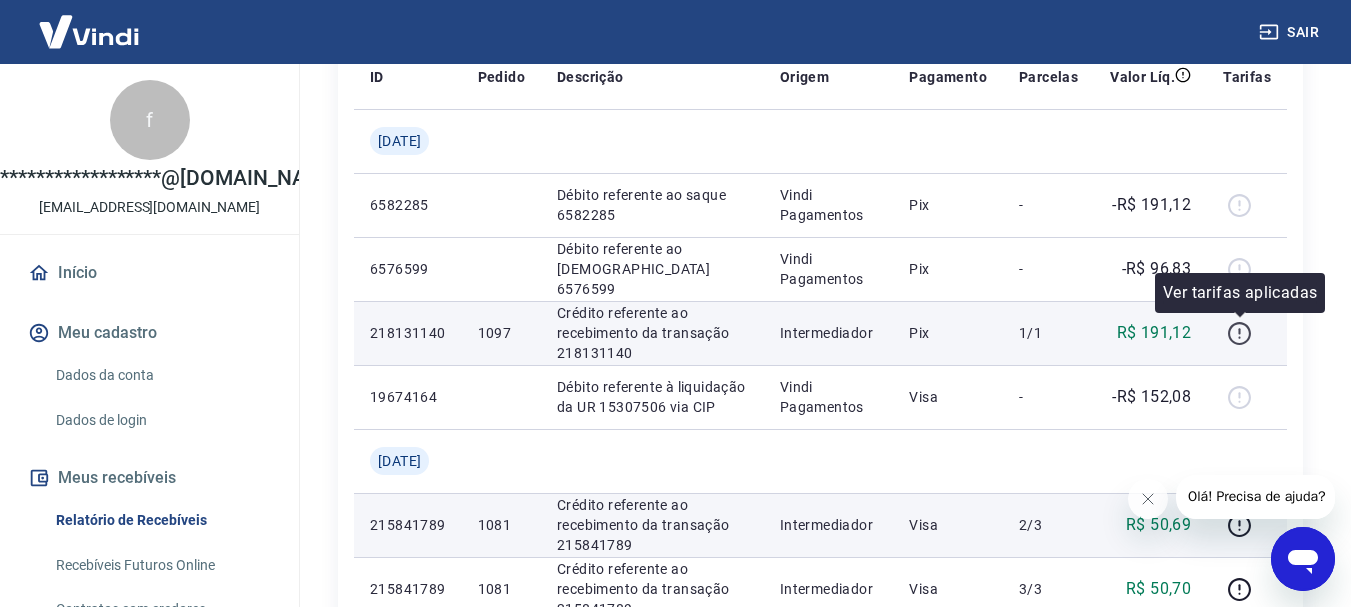 click 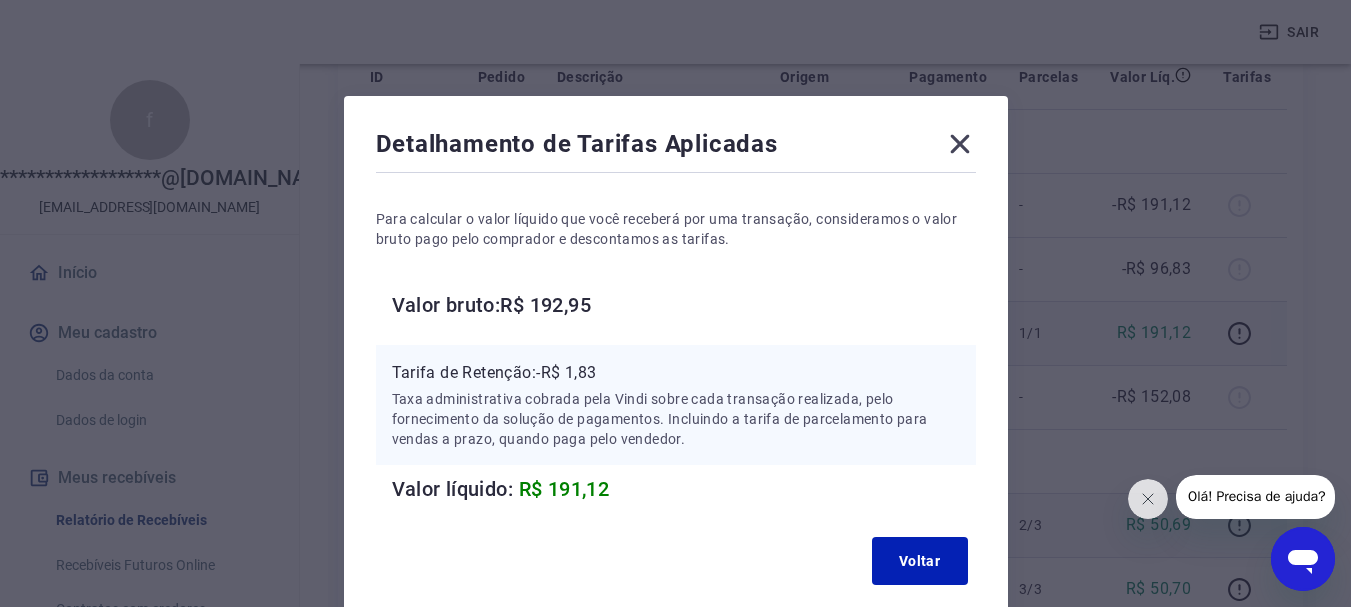 click 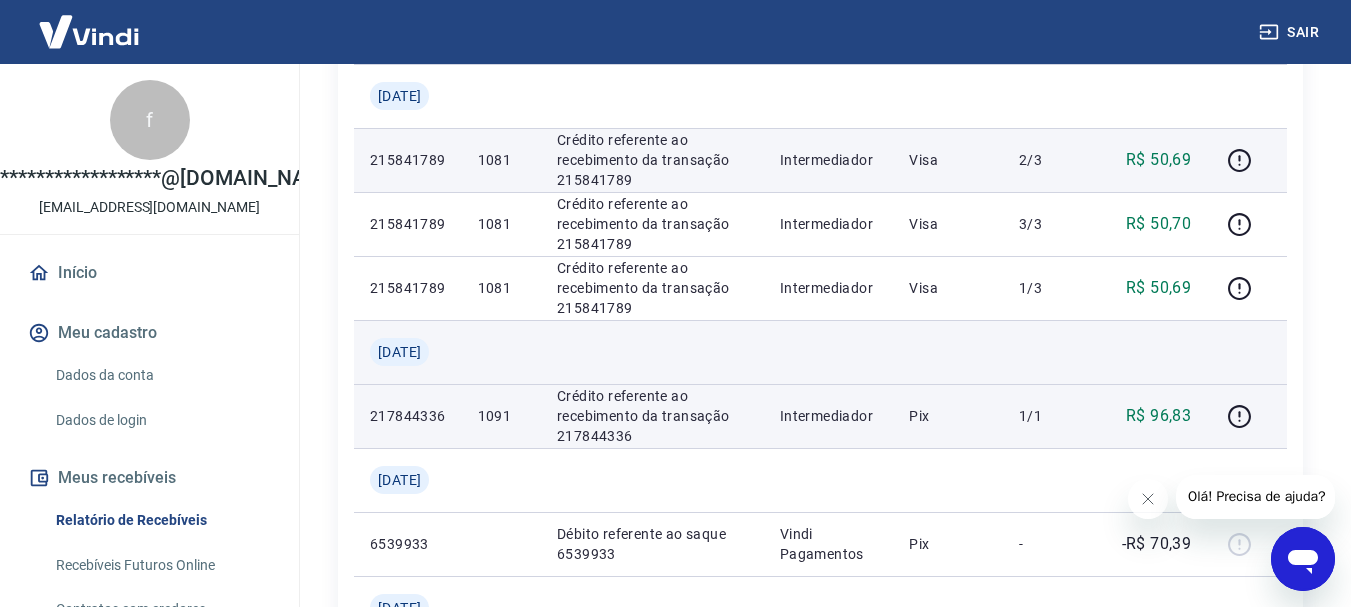 scroll, scrollTop: 700, scrollLeft: 0, axis: vertical 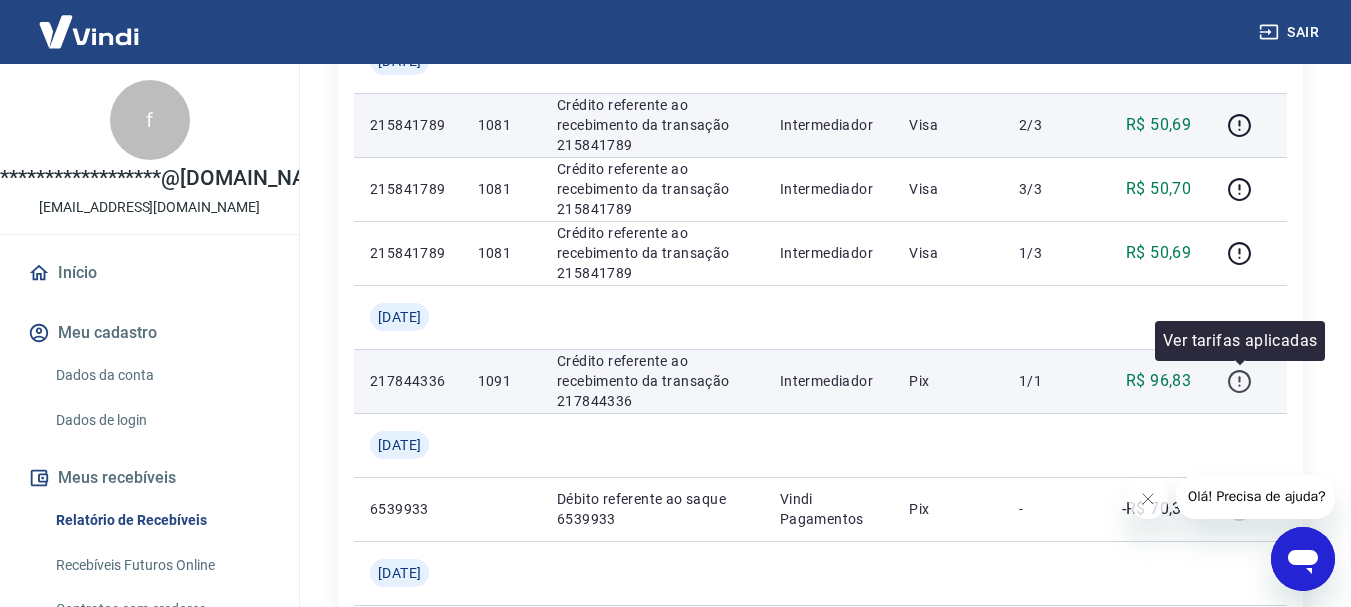click 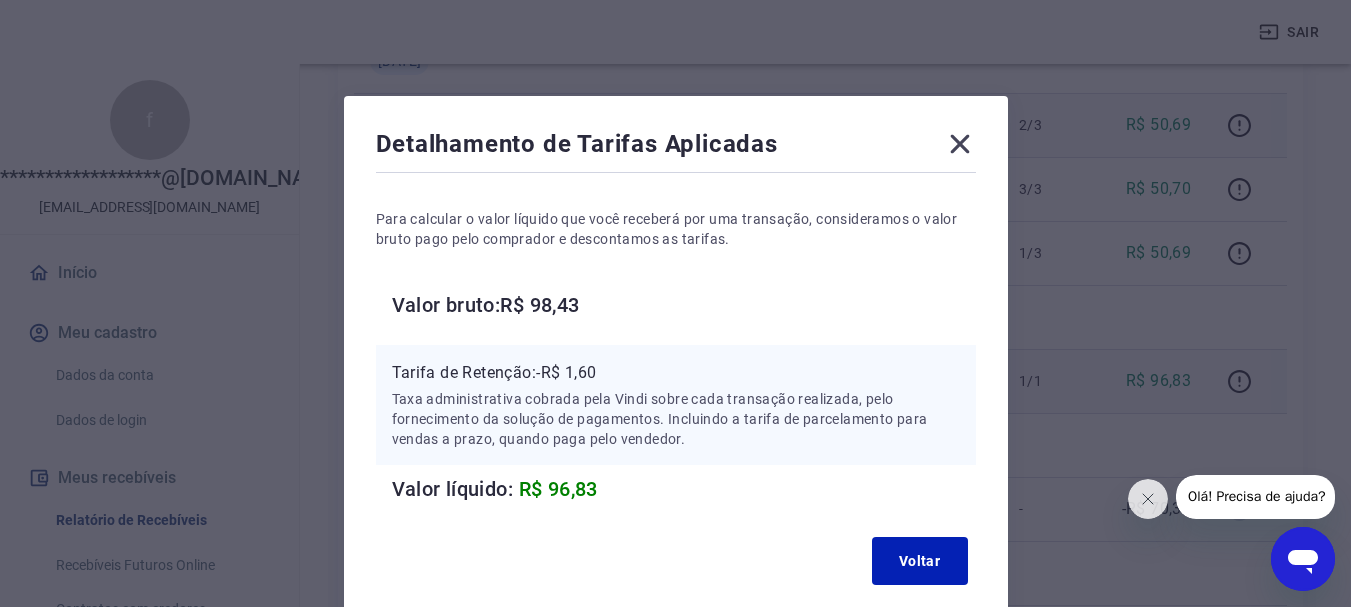 click 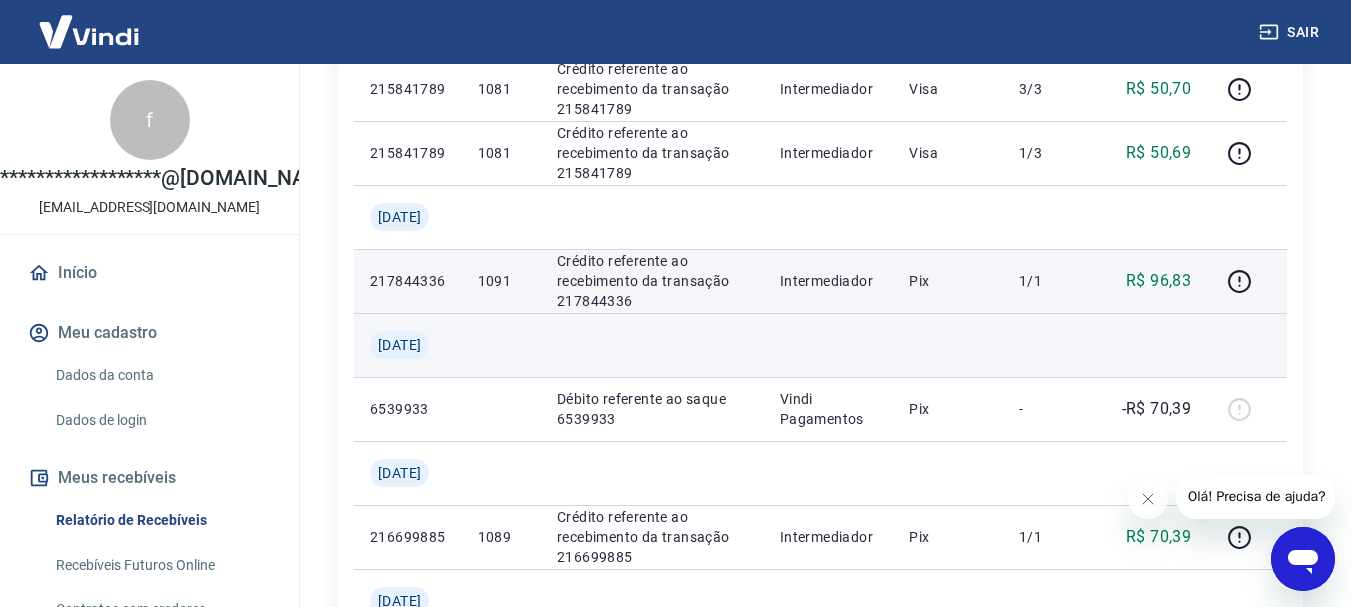 scroll, scrollTop: 900, scrollLeft: 0, axis: vertical 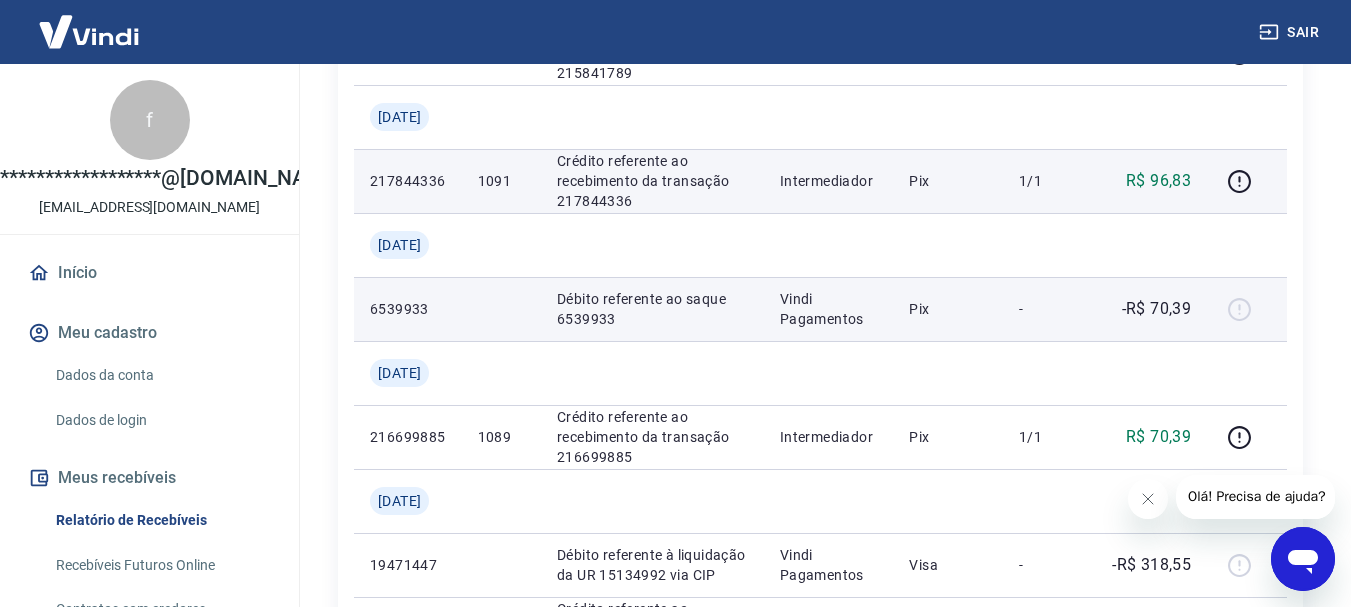 click at bounding box center (1247, 309) 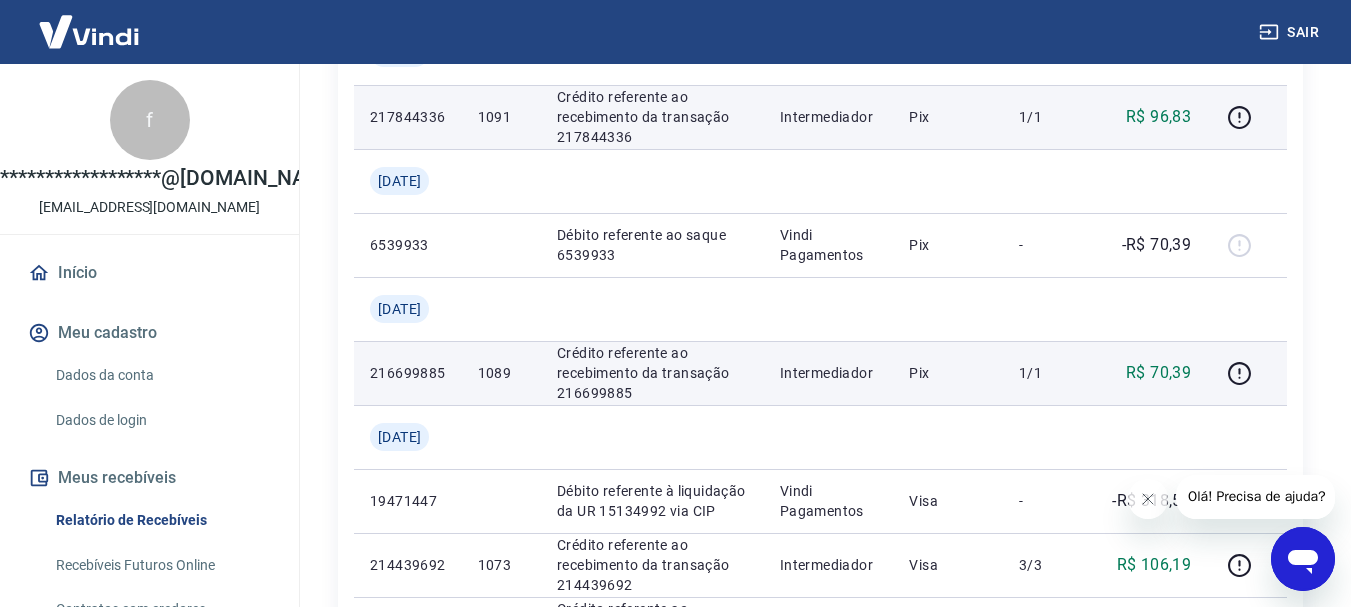 scroll, scrollTop: 1000, scrollLeft: 0, axis: vertical 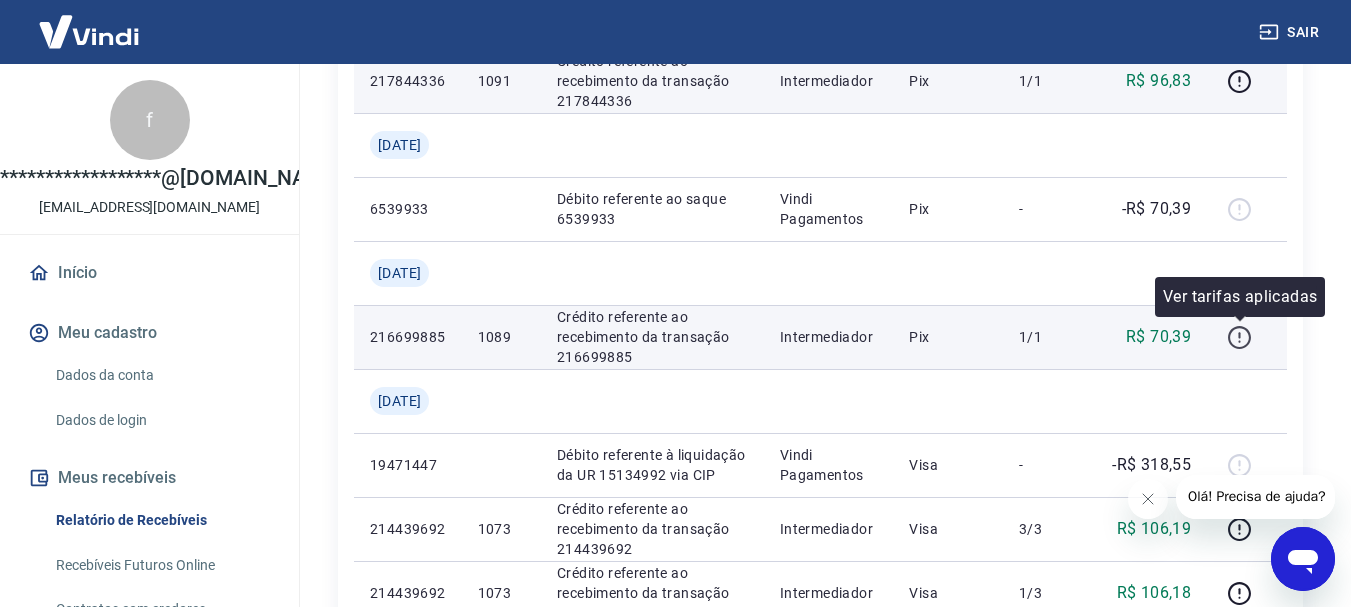 click 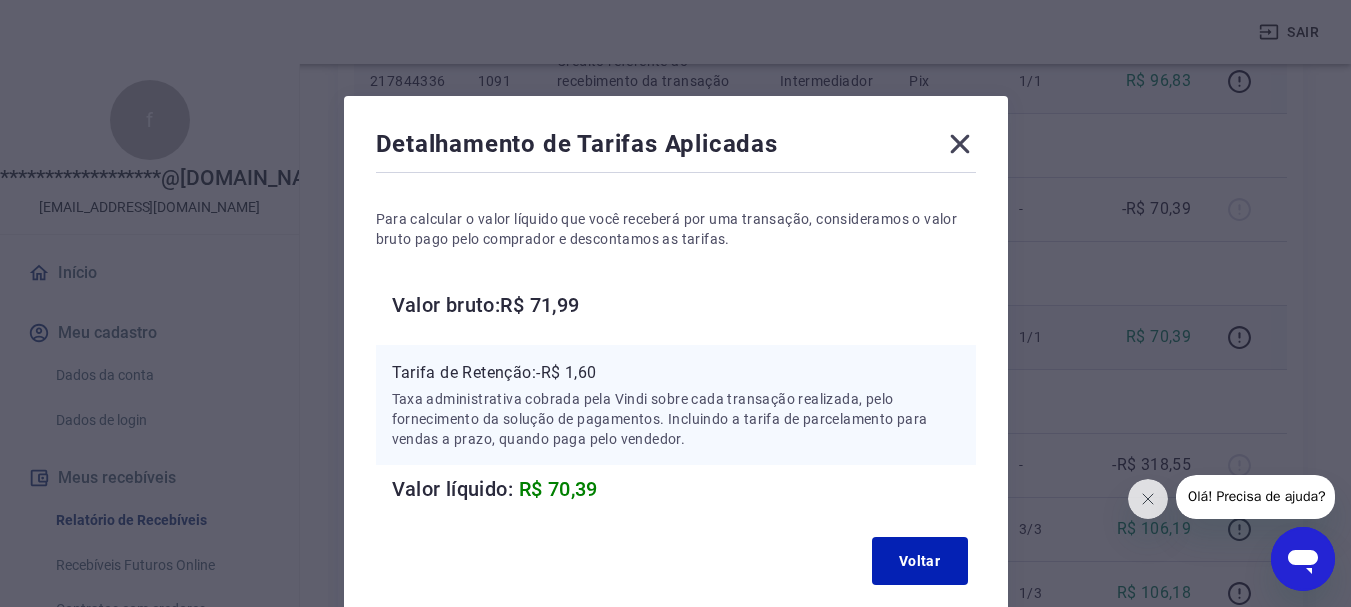 click 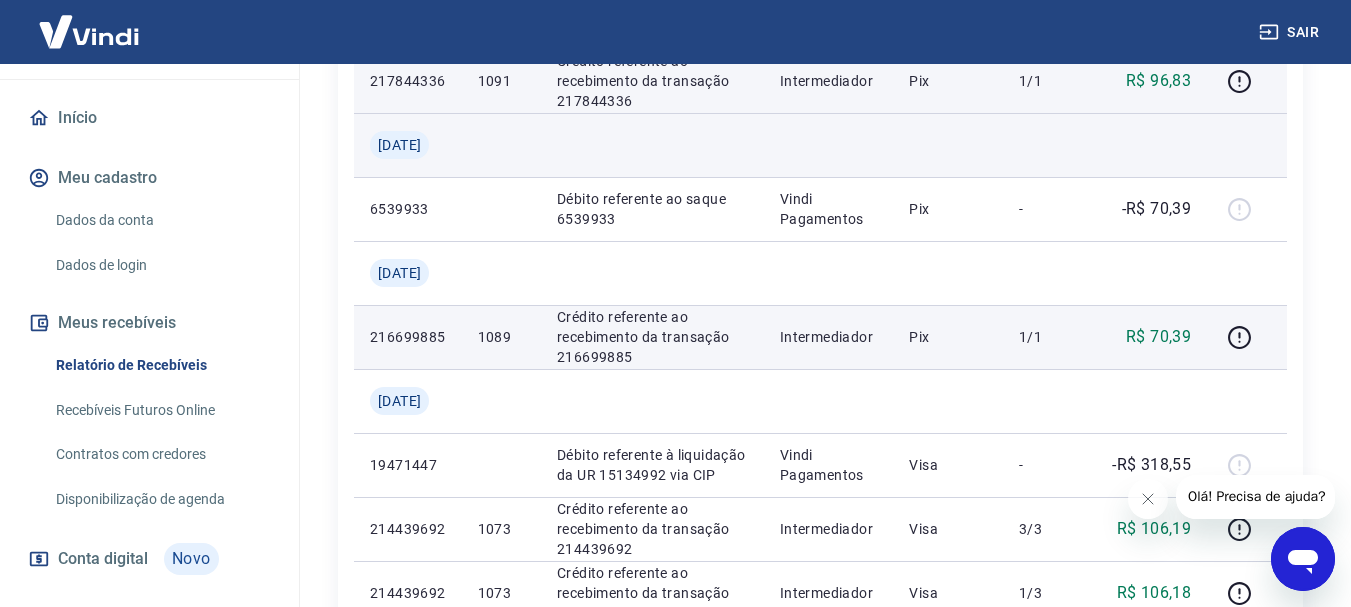 scroll, scrollTop: 0, scrollLeft: 0, axis: both 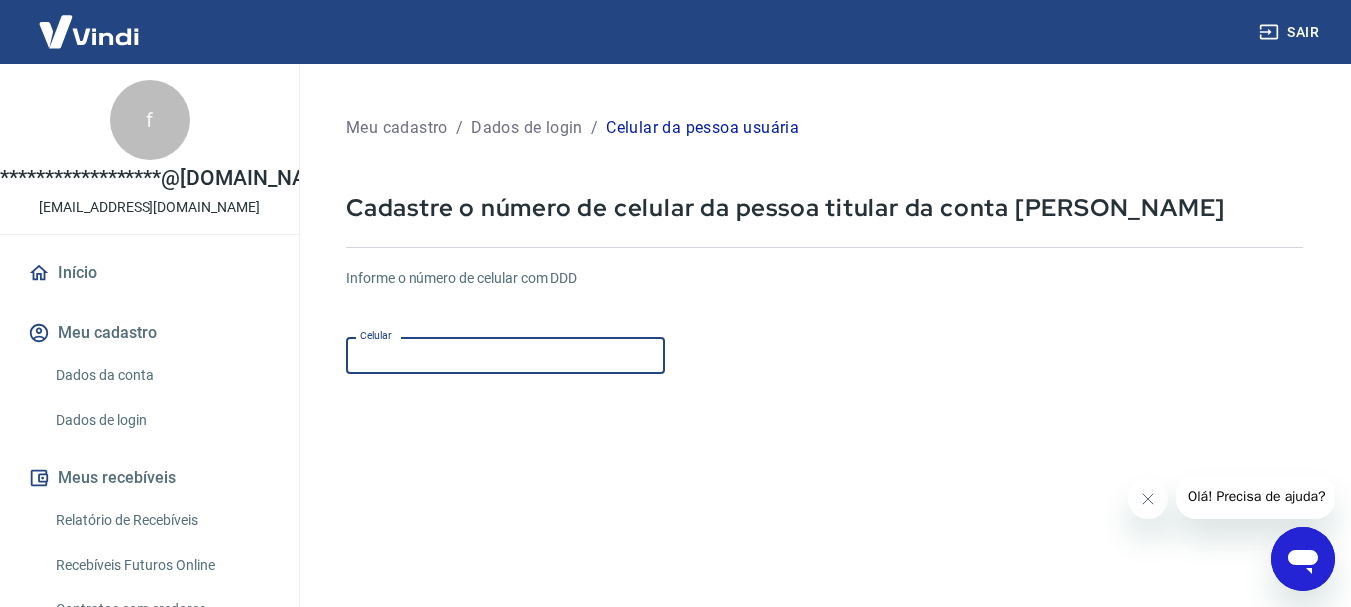 click on "Celular" at bounding box center (505, 355) 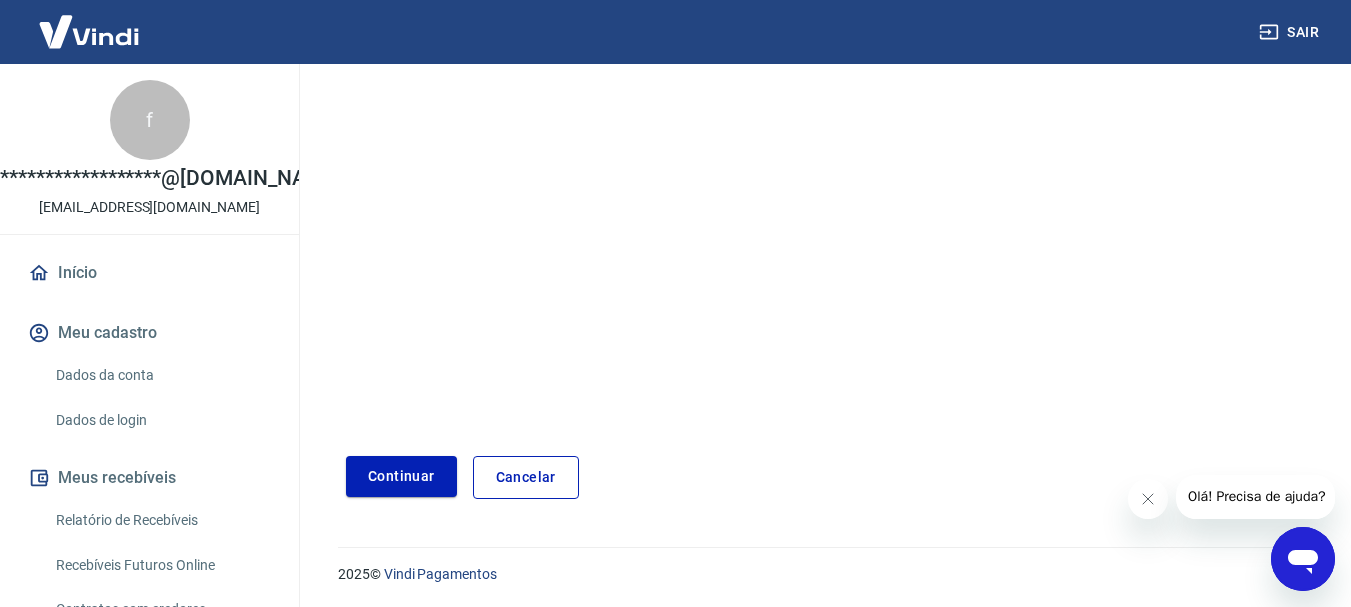 scroll, scrollTop: 340, scrollLeft: 0, axis: vertical 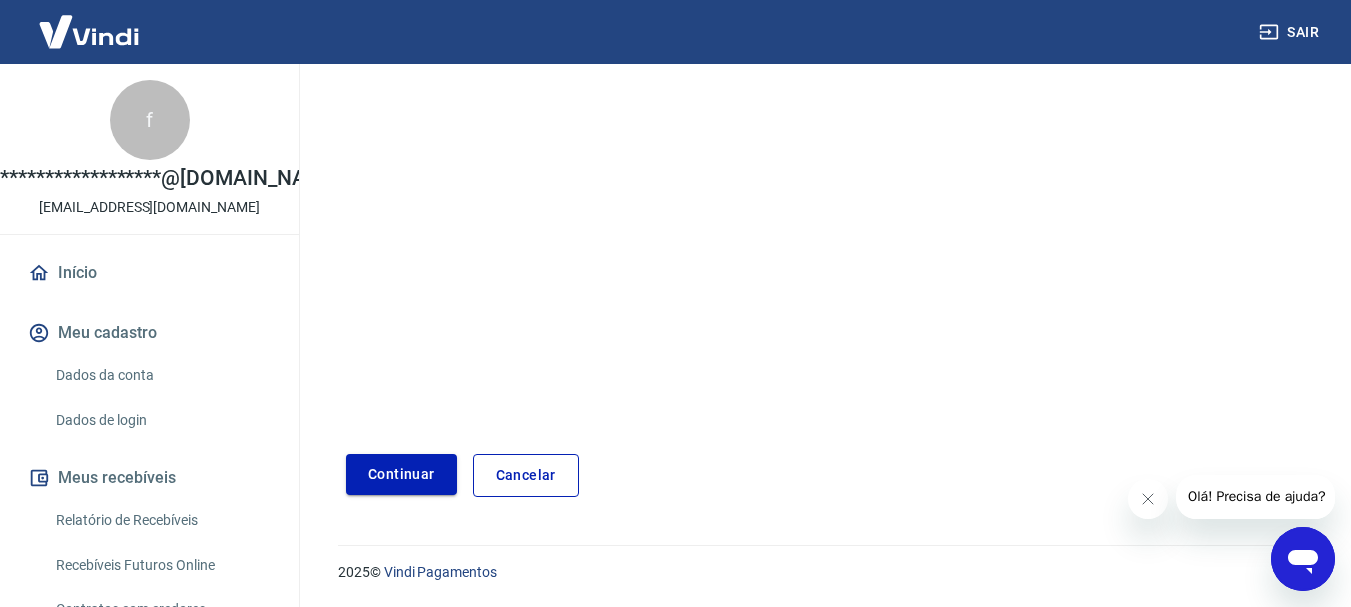 type on "[PHONE_NUMBER]" 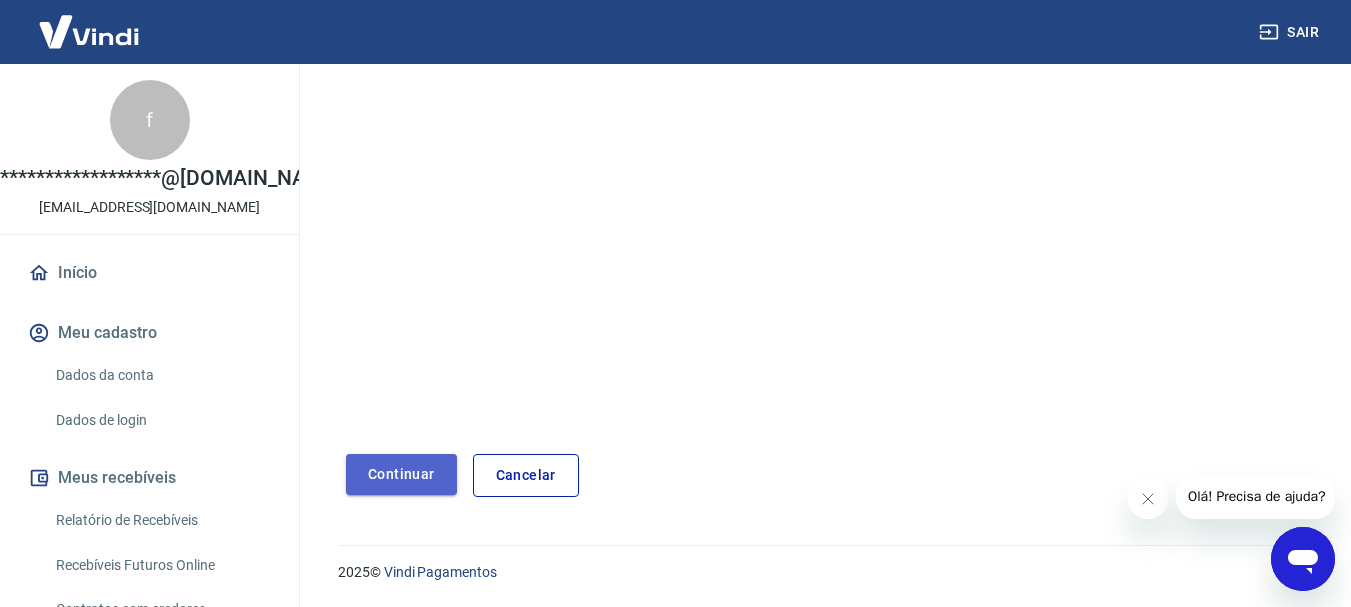 click on "Continuar" at bounding box center (401, 474) 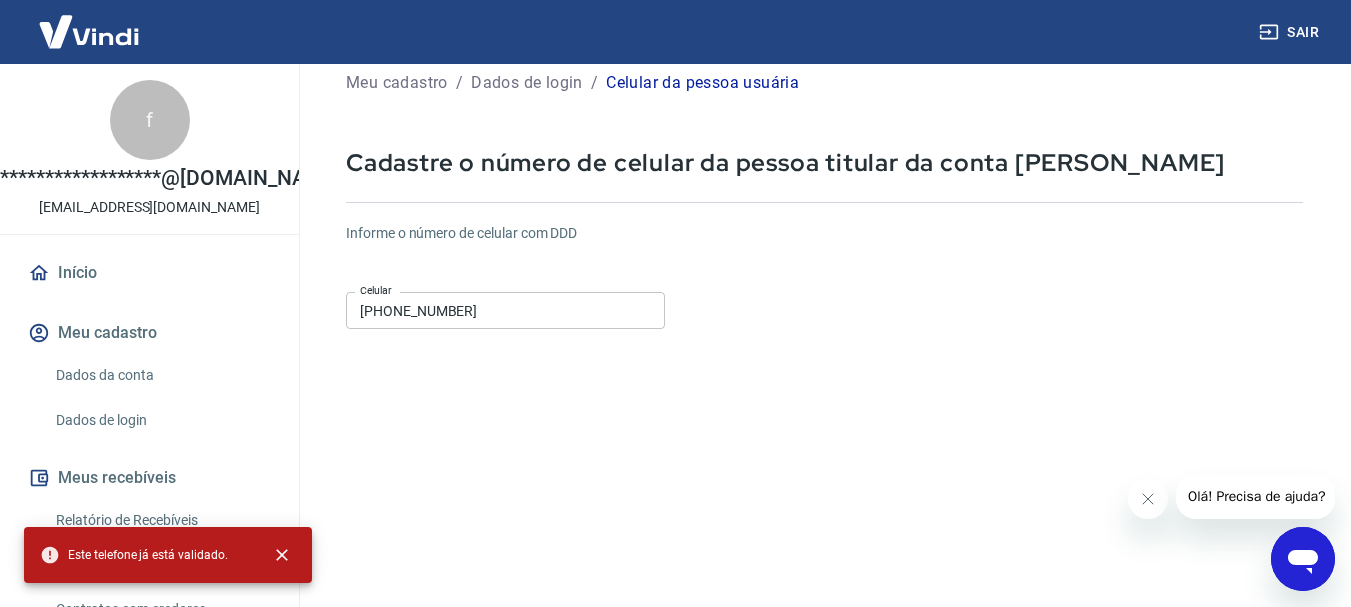 scroll, scrollTop: 0, scrollLeft: 0, axis: both 